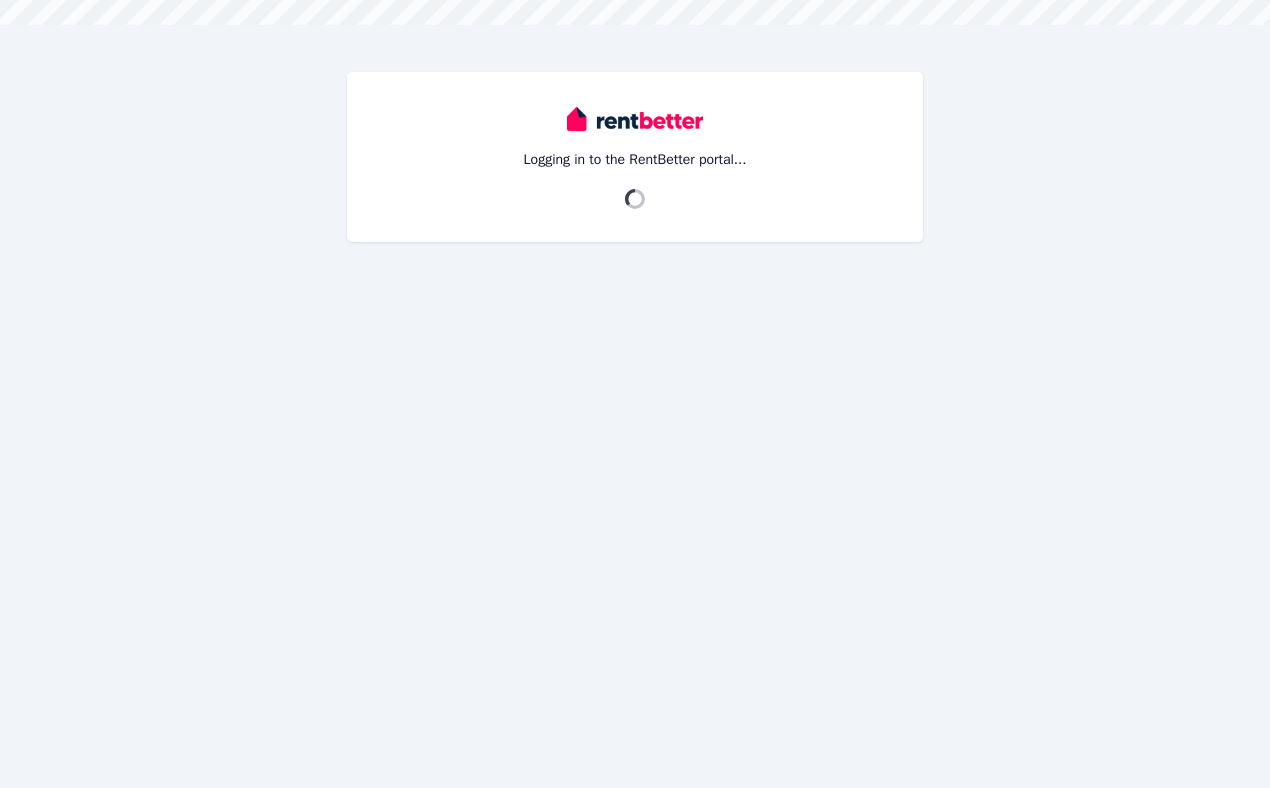 scroll, scrollTop: 0, scrollLeft: 0, axis: both 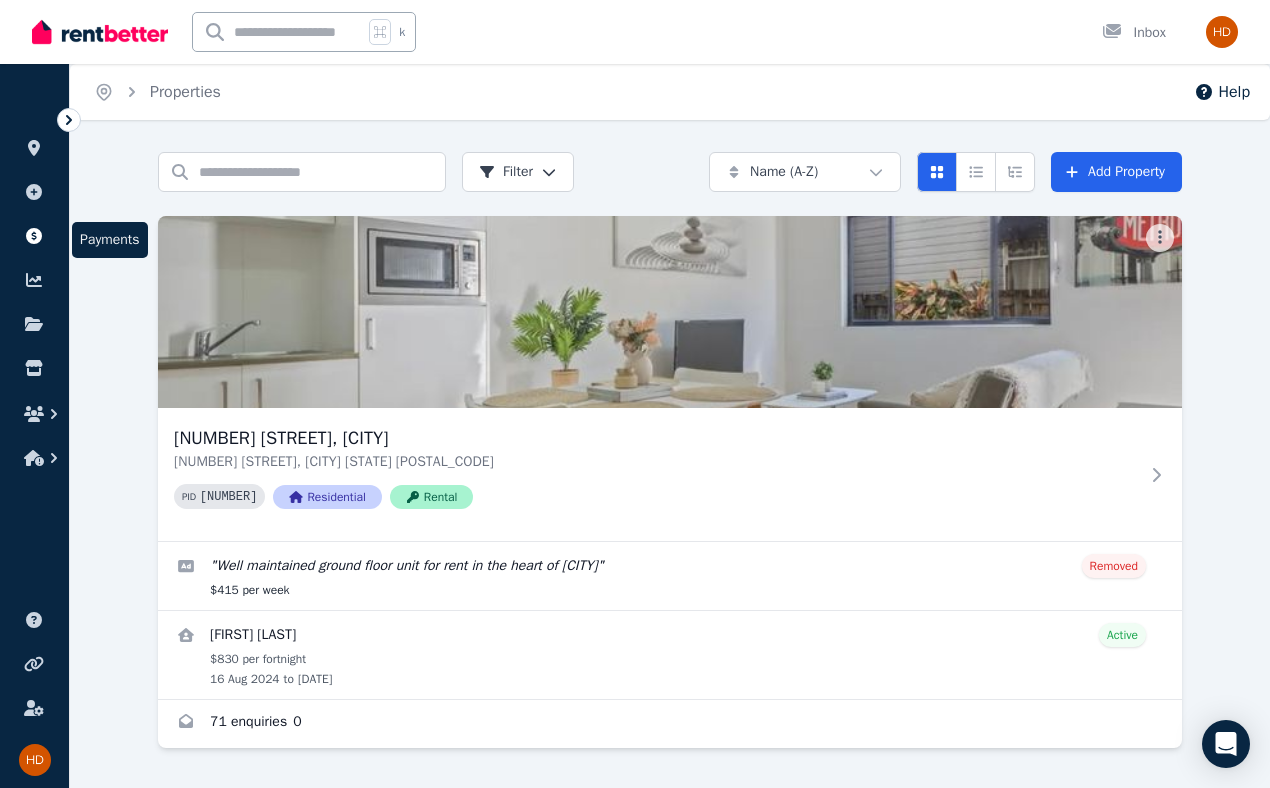 click 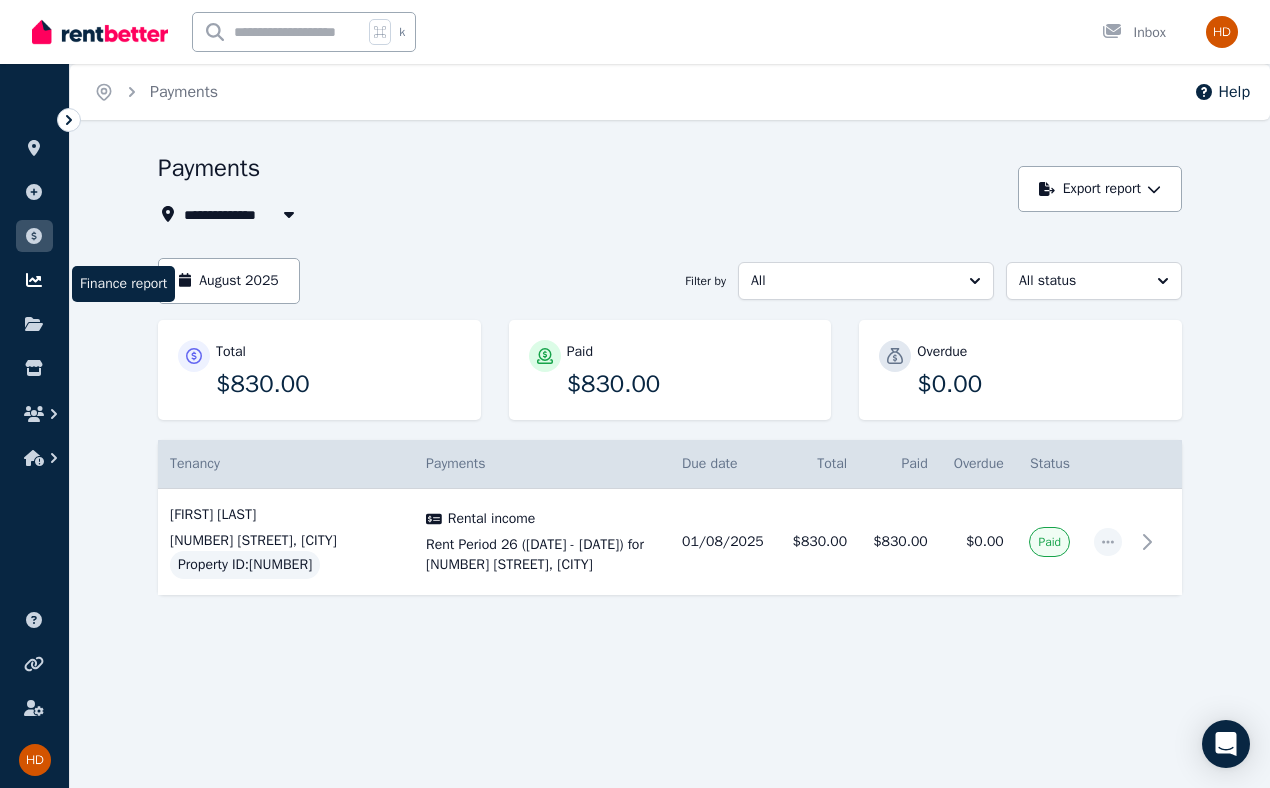 click 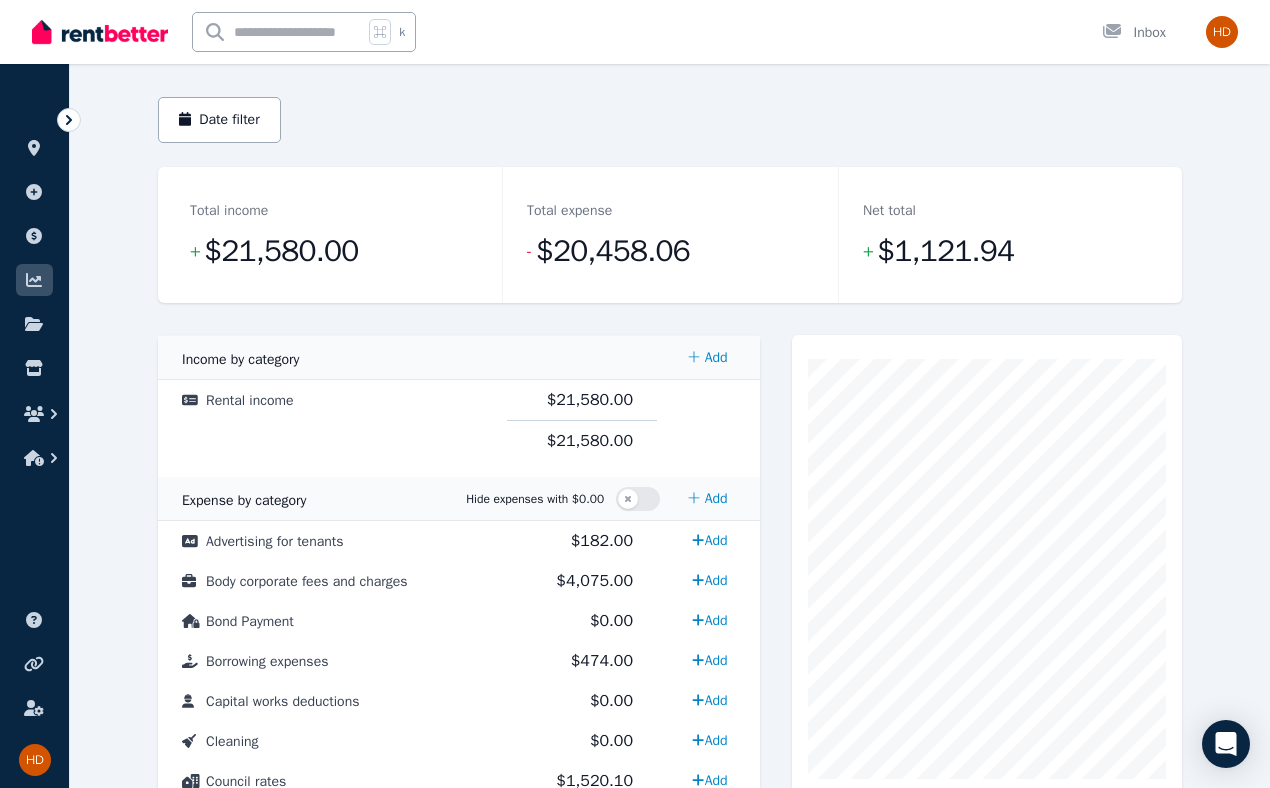 scroll, scrollTop: 164, scrollLeft: 0, axis: vertical 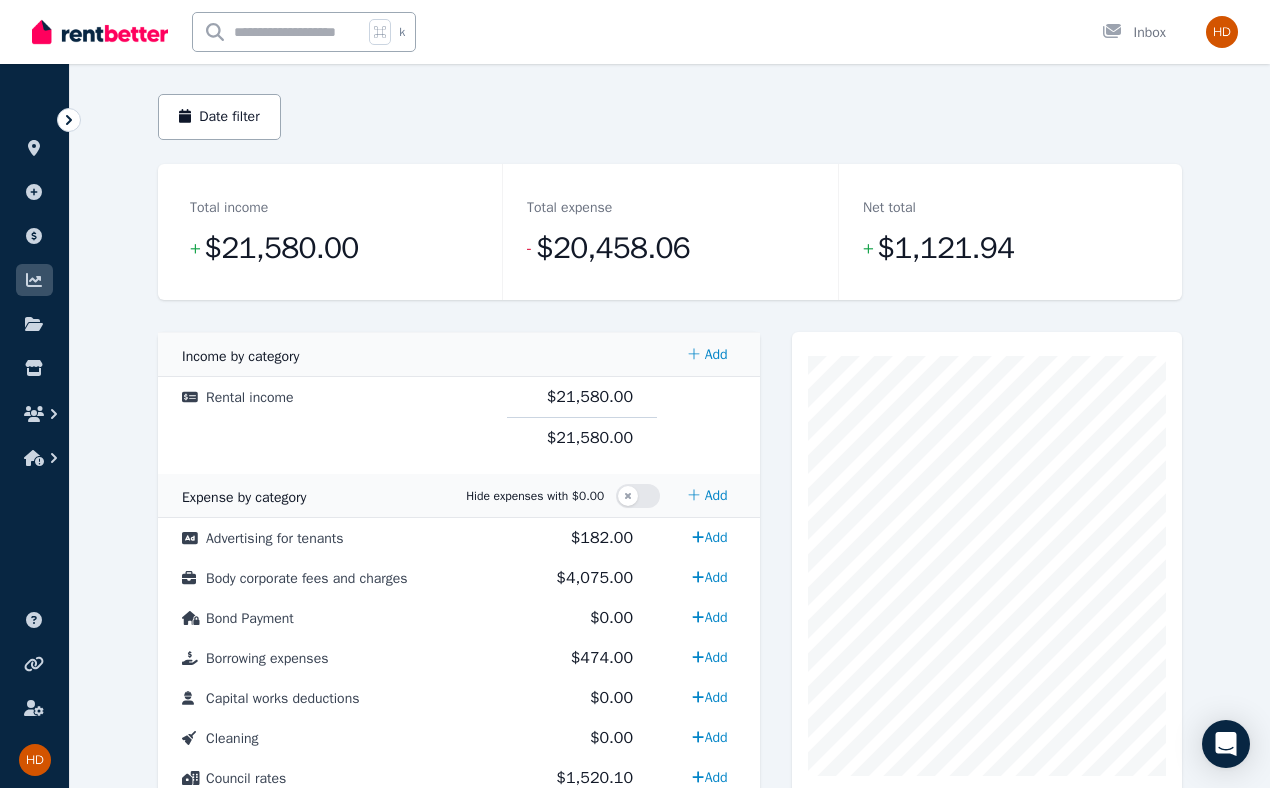 click 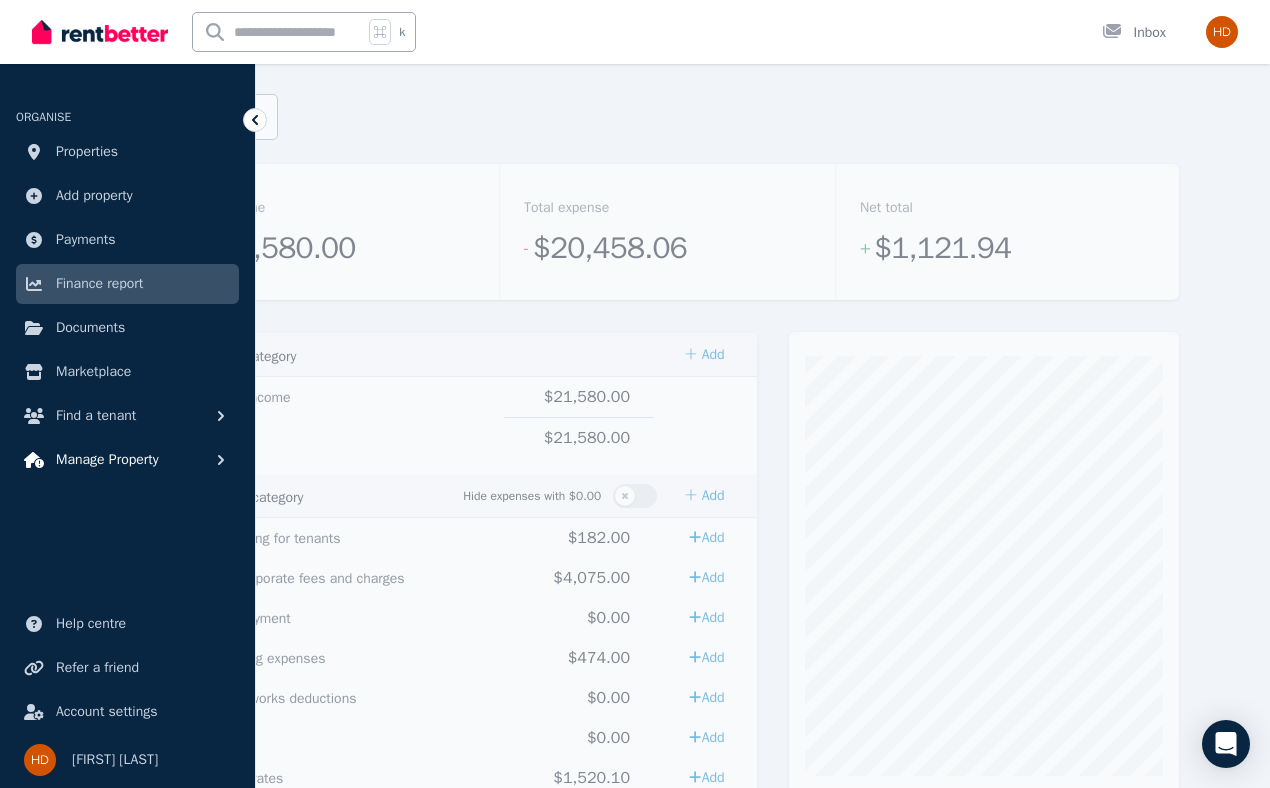 click on "Manage Property" at bounding box center (107, 460) 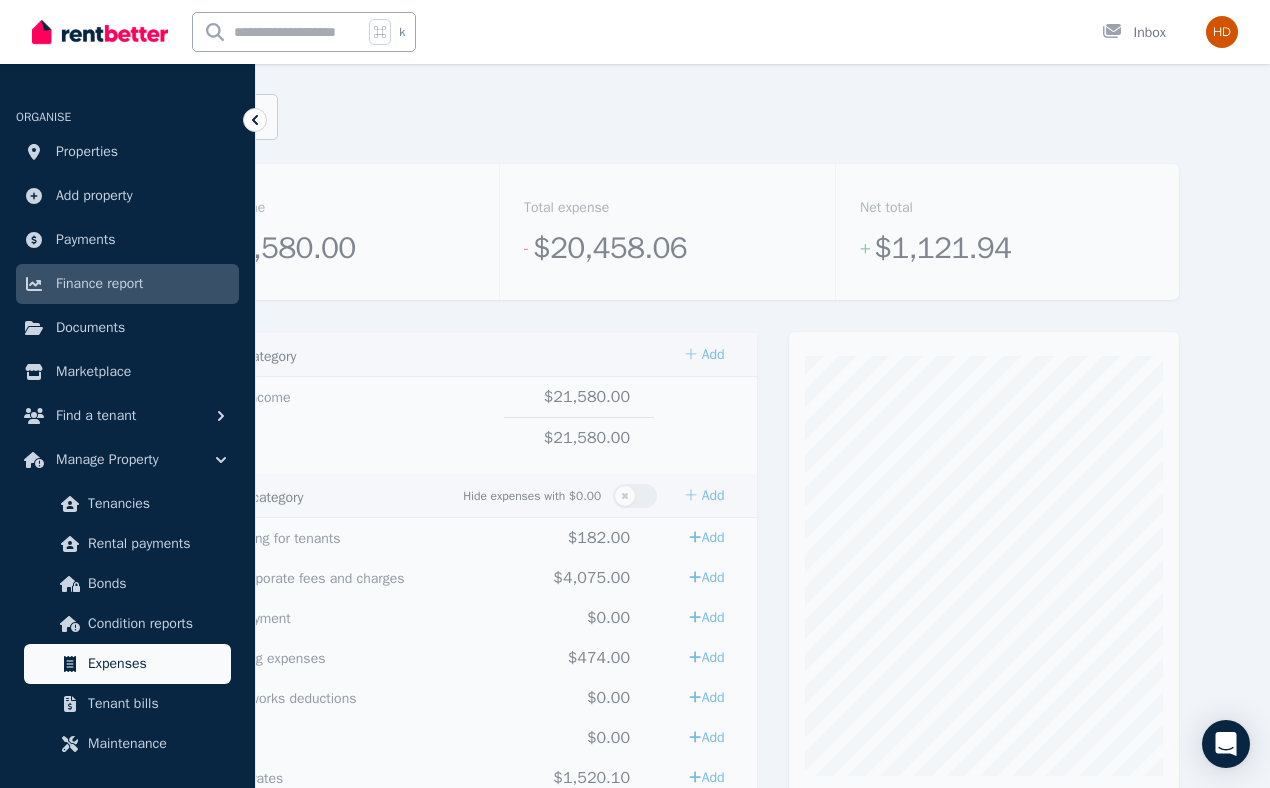 click on "Expenses" at bounding box center [155, 664] 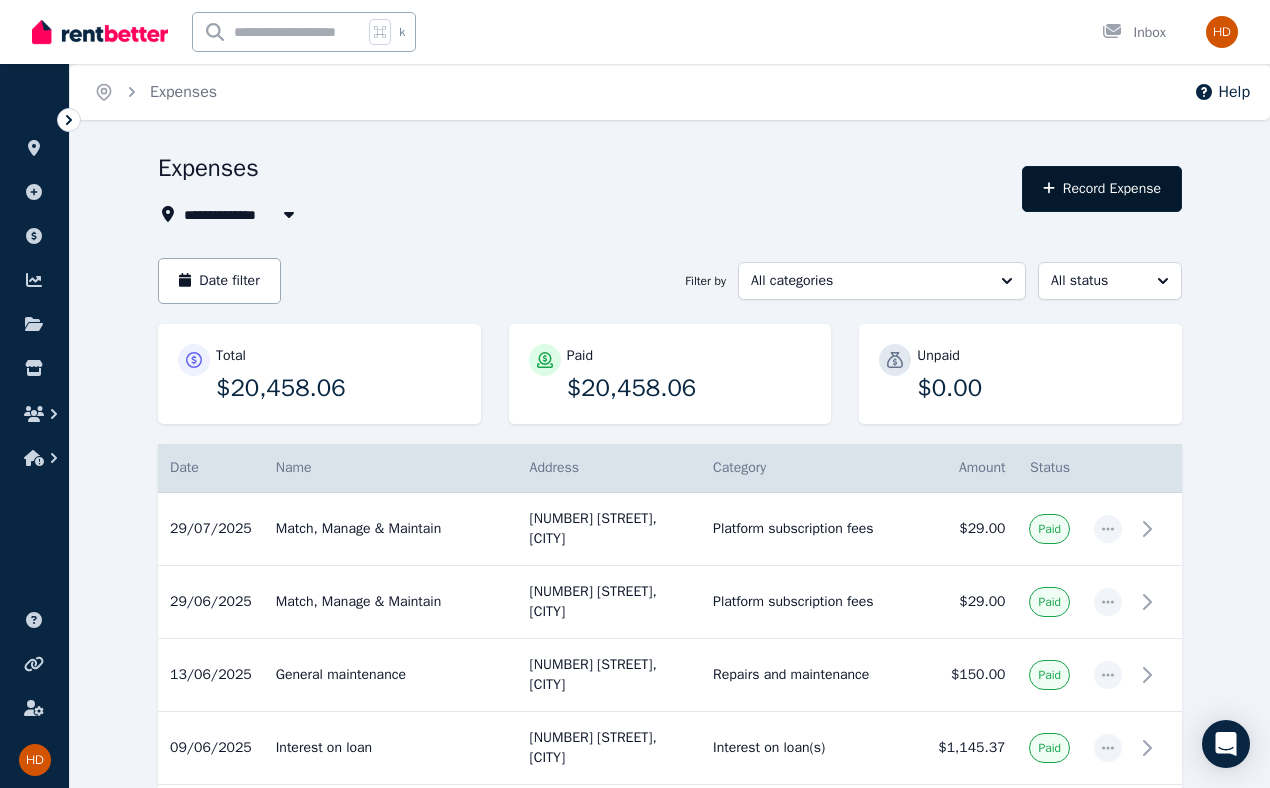 click on "Record Expense" at bounding box center [1102, 189] 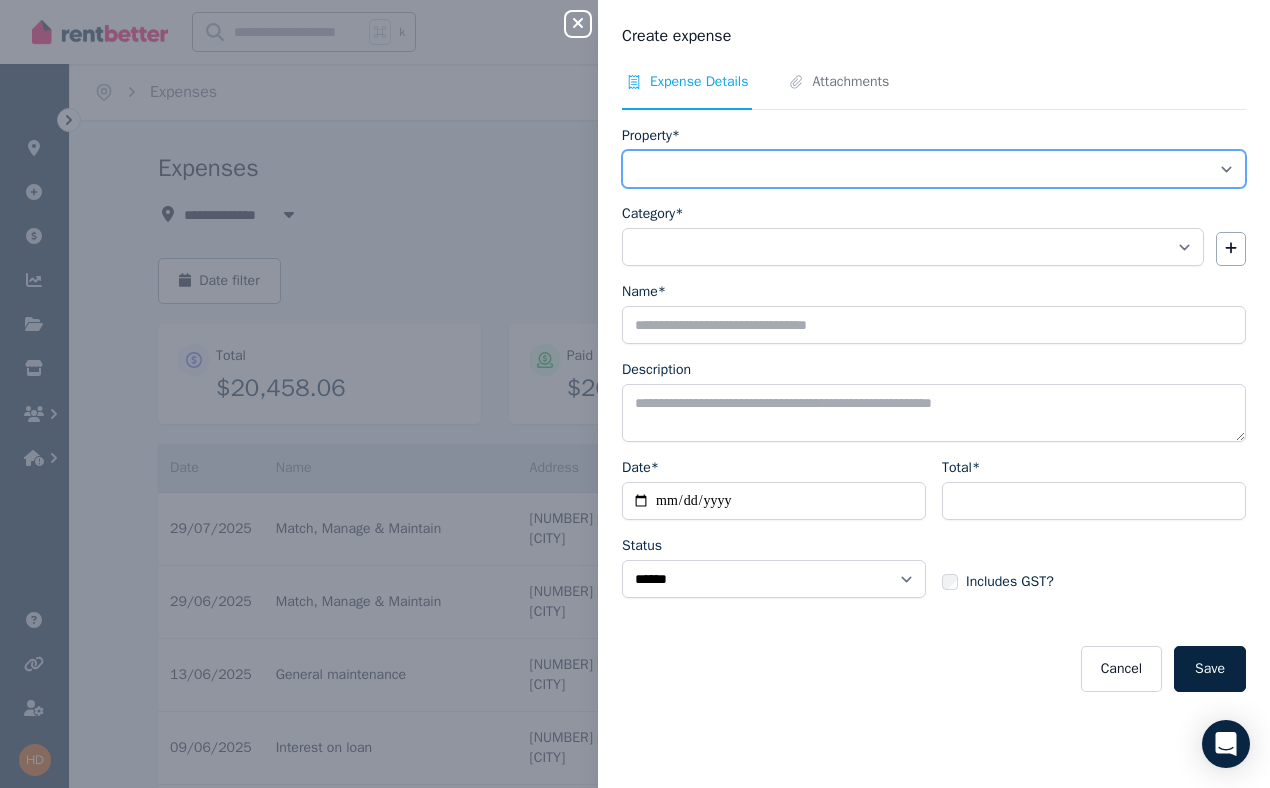 click on "**********" at bounding box center (934, 169) 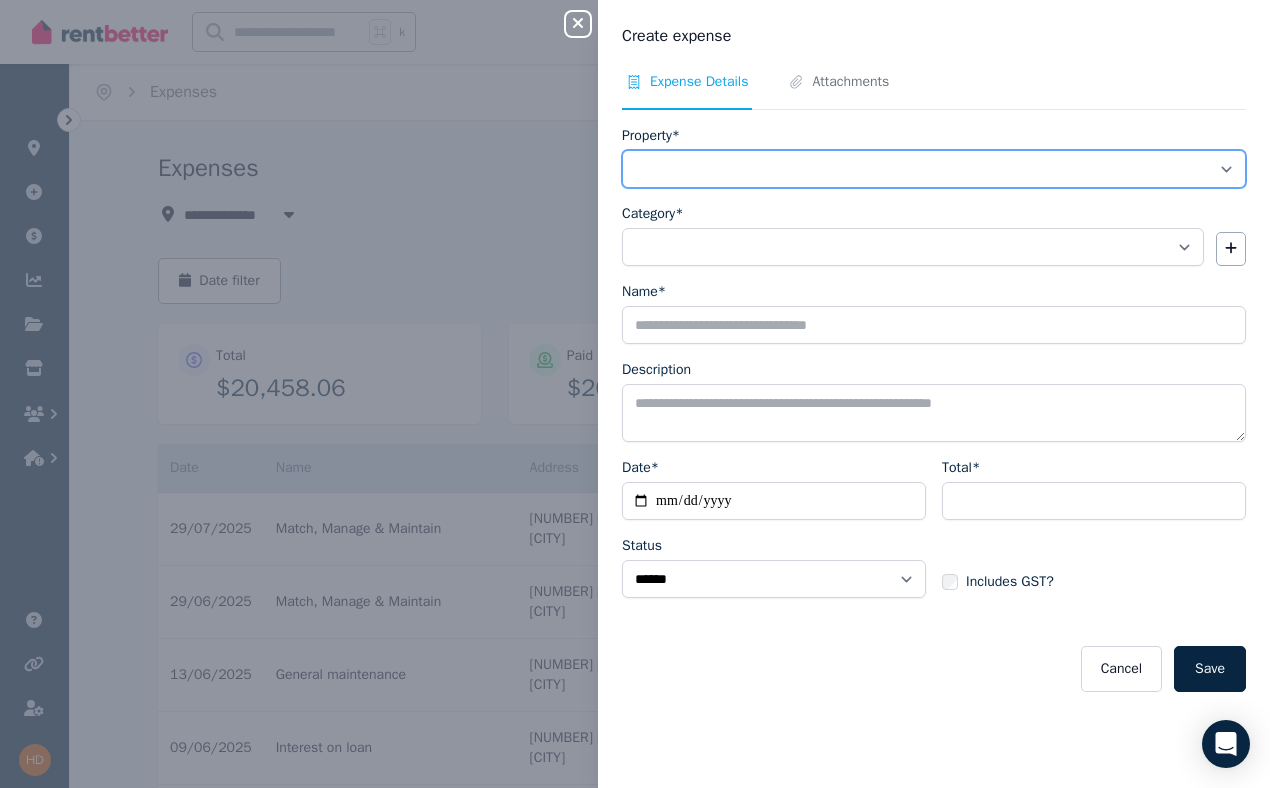 select on "**********" 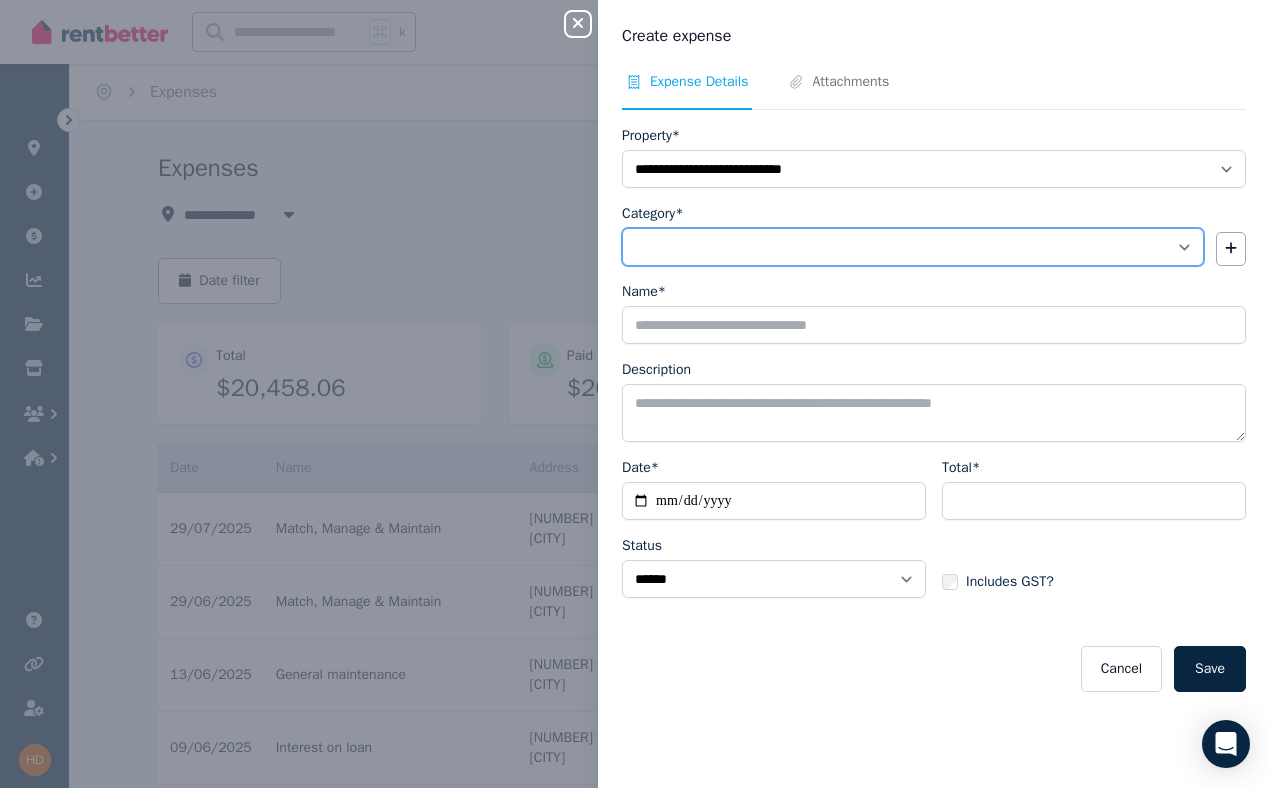 click on "**********" at bounding box center [913, 247] 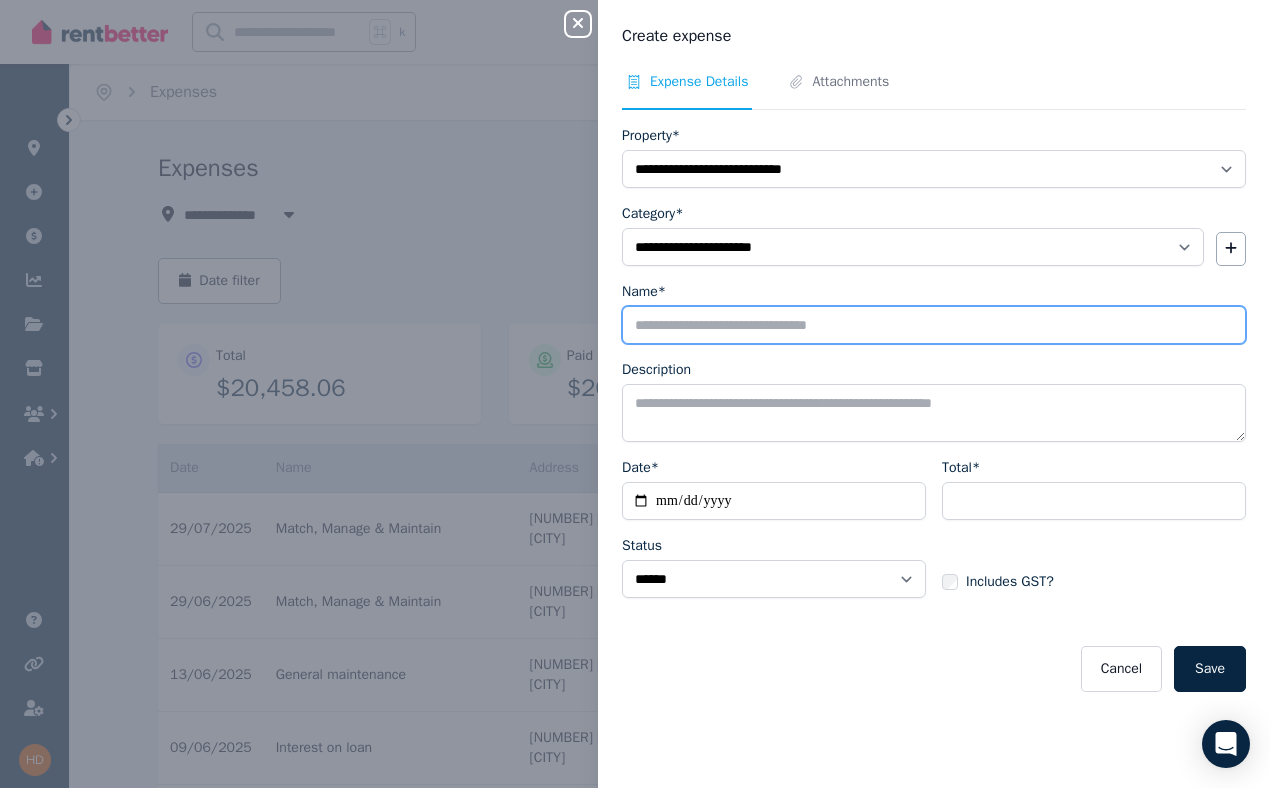 click on "Name*" at bounding box center (934, 325) 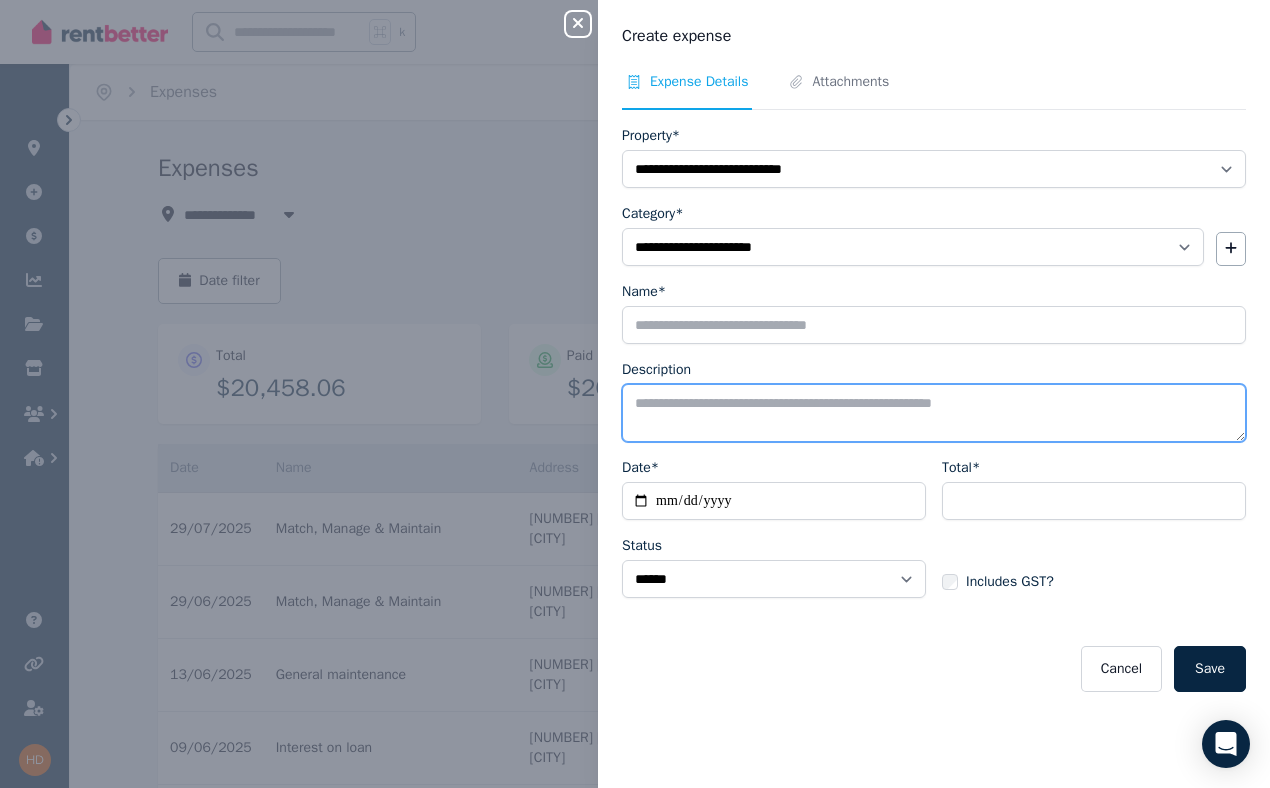 click on "Description" at bounding box center (934, 413) 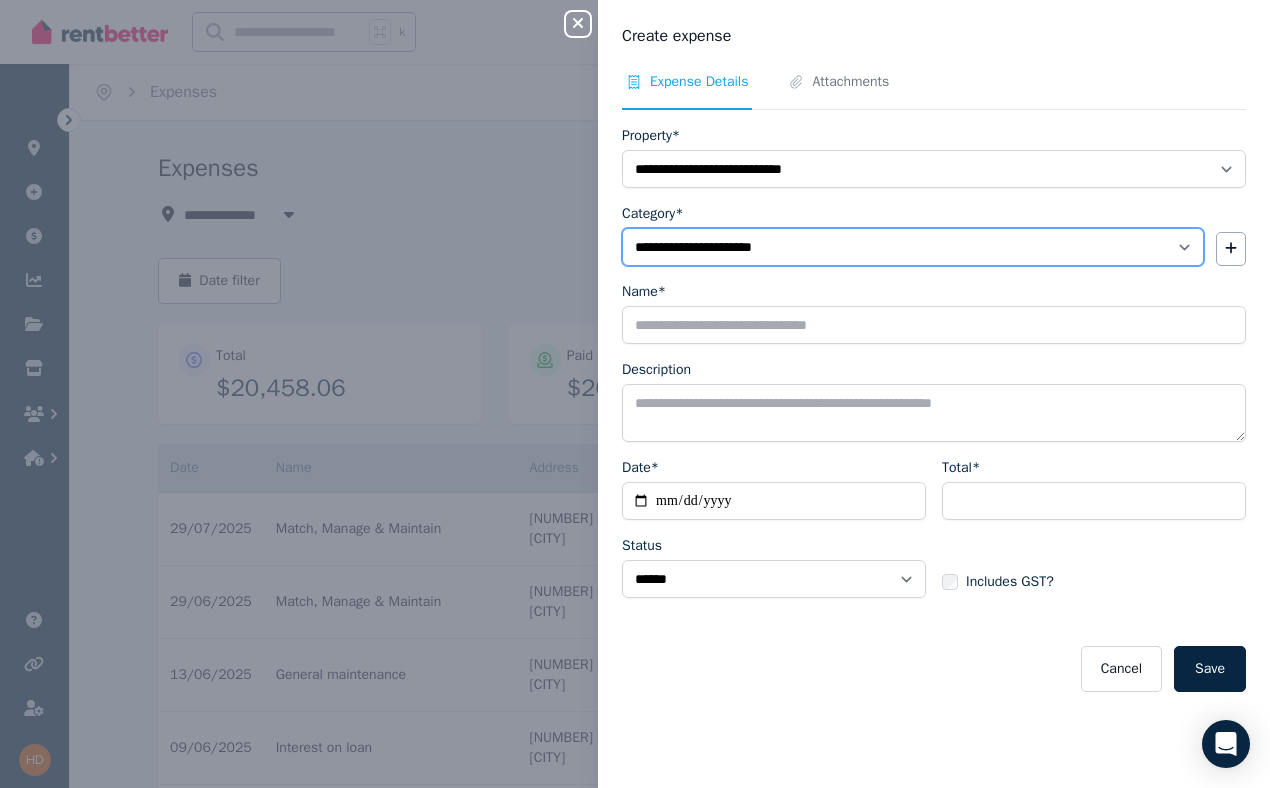 click on "**********" at bounding box center [913, 247] 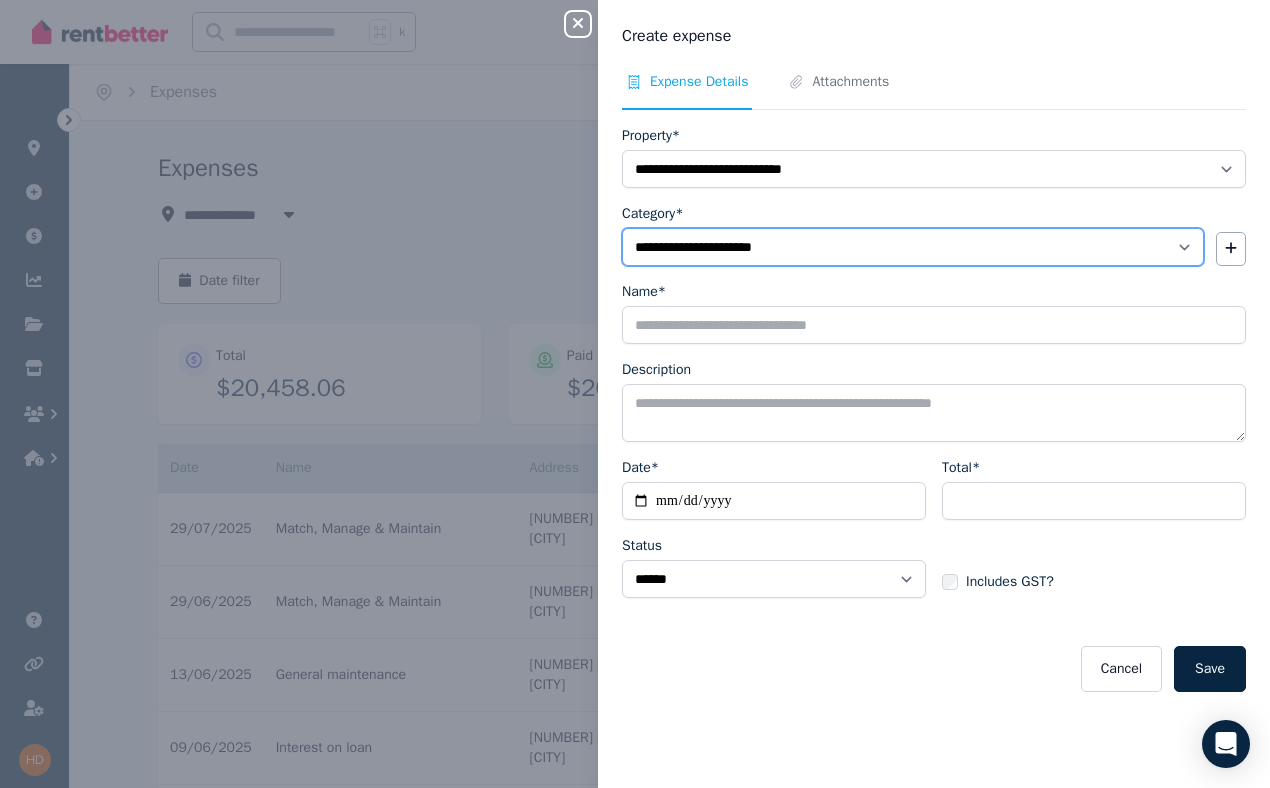 select on "**********" 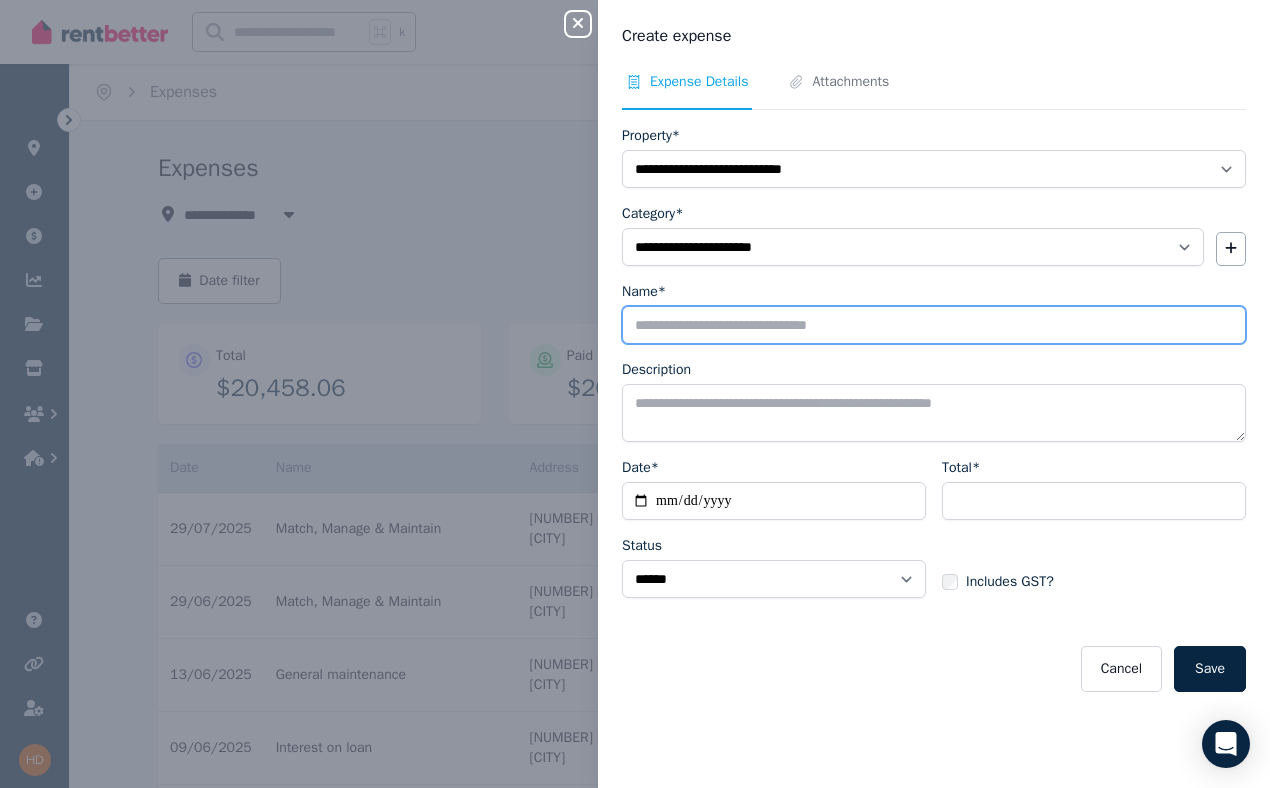 click on "Name*" at bounding box center (934, 325) 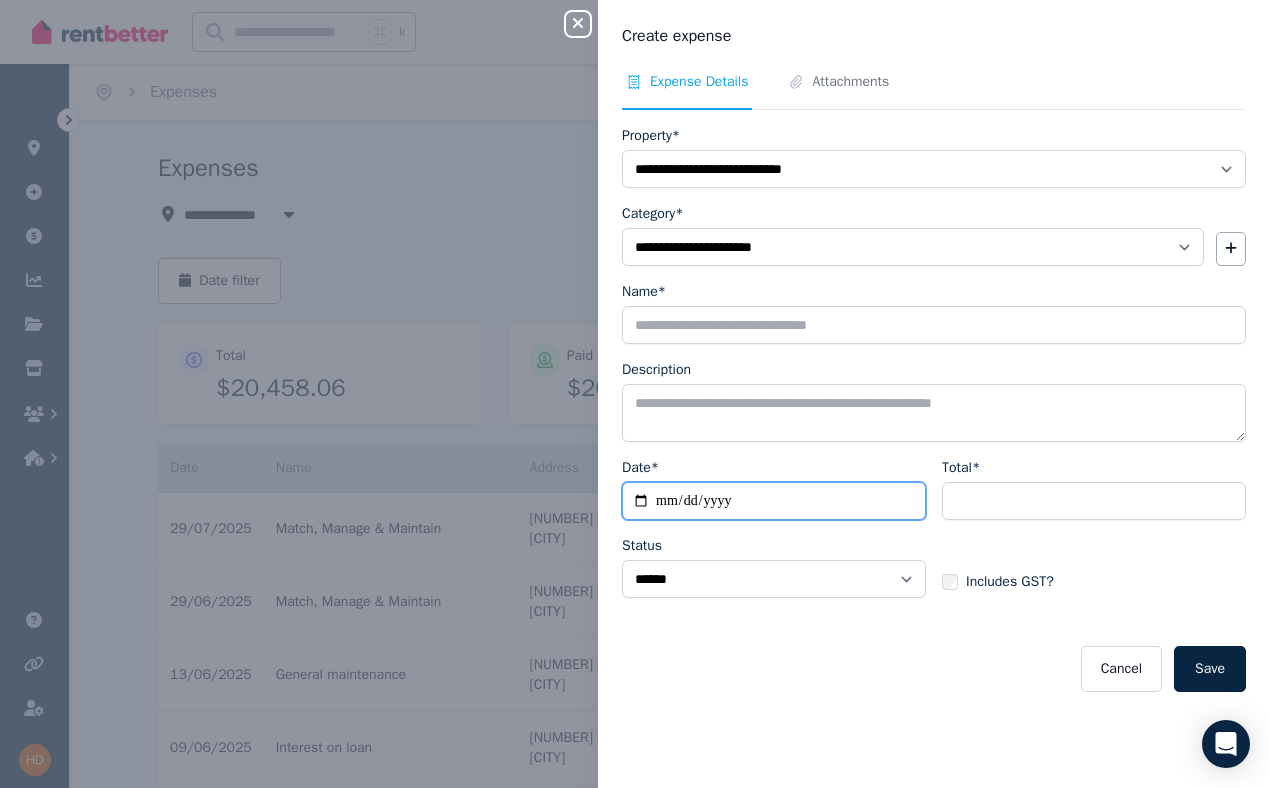 click on "Date*" at bounding box center [774, 501] 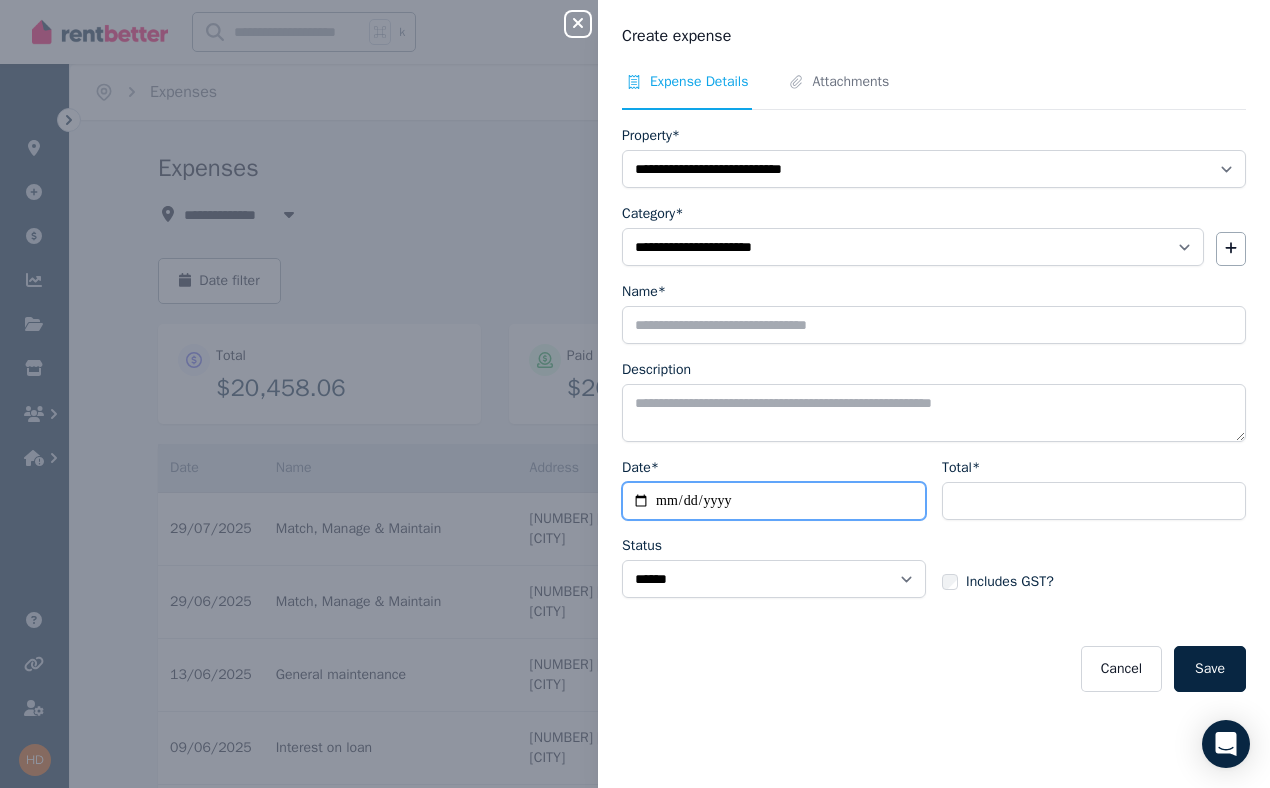 type on "**********" 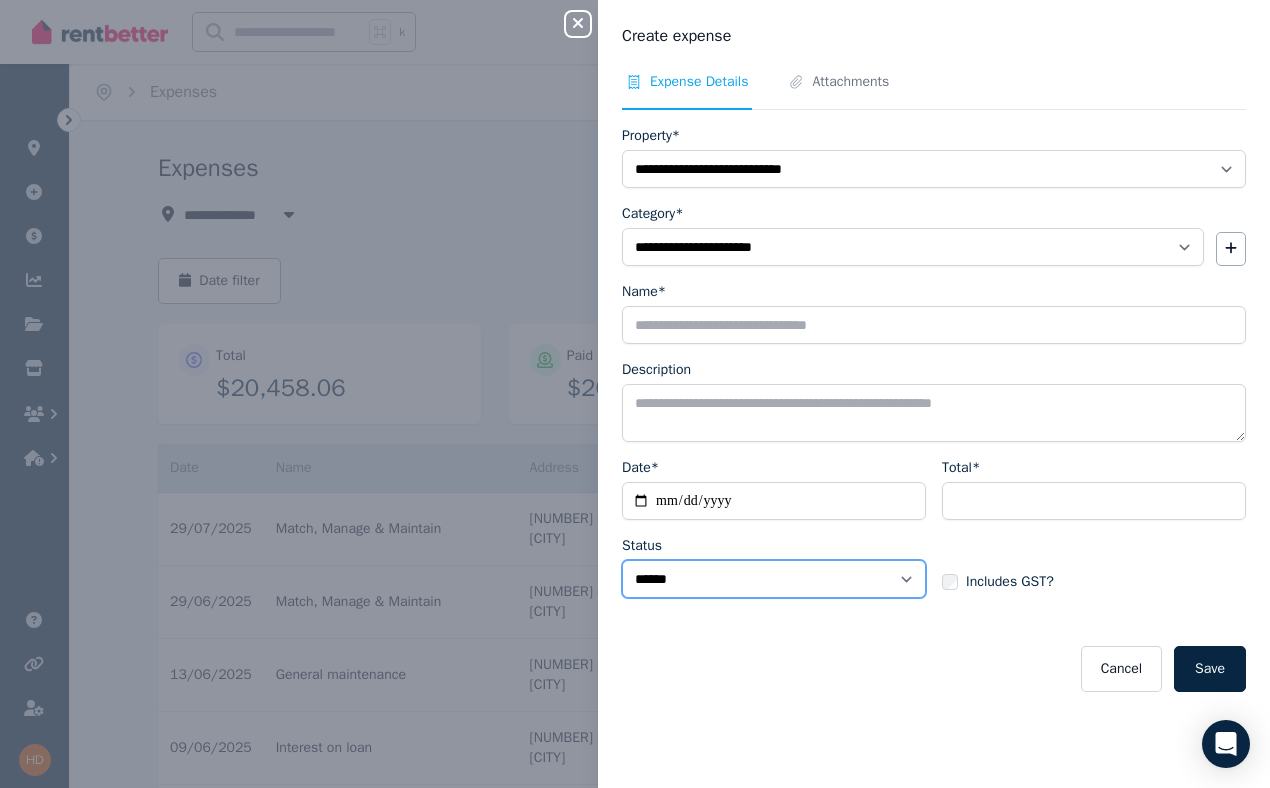 click on "****** ****" at bounding box center [774, 579] 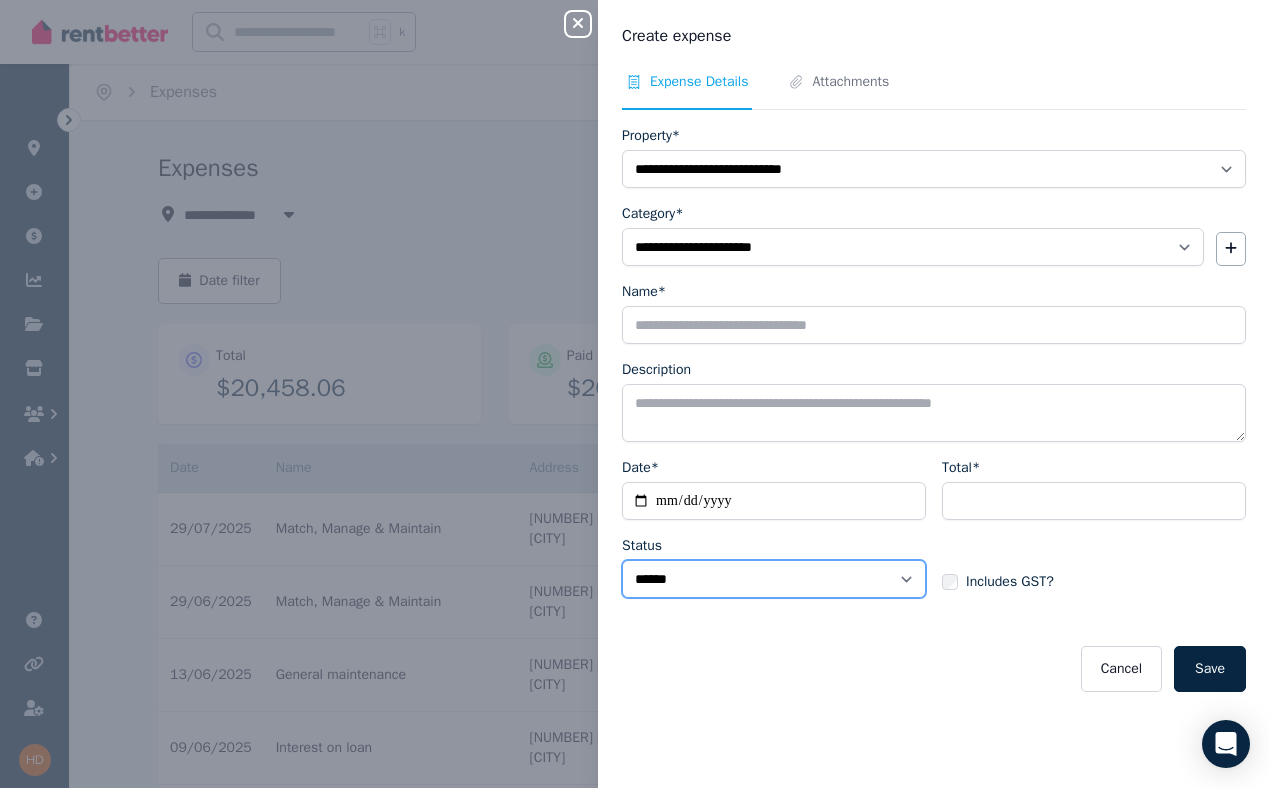 select on "**********" 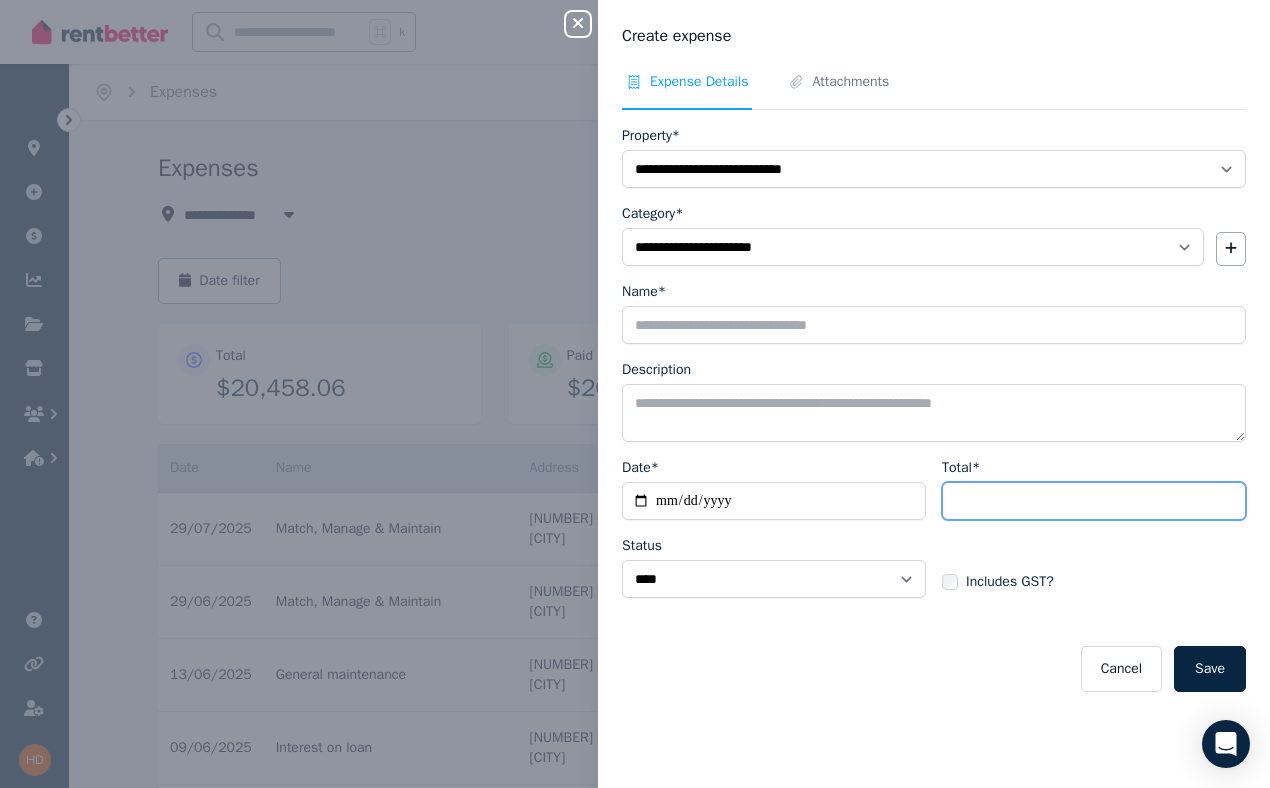 click on "Total*" at bounding box center (1094, 501) 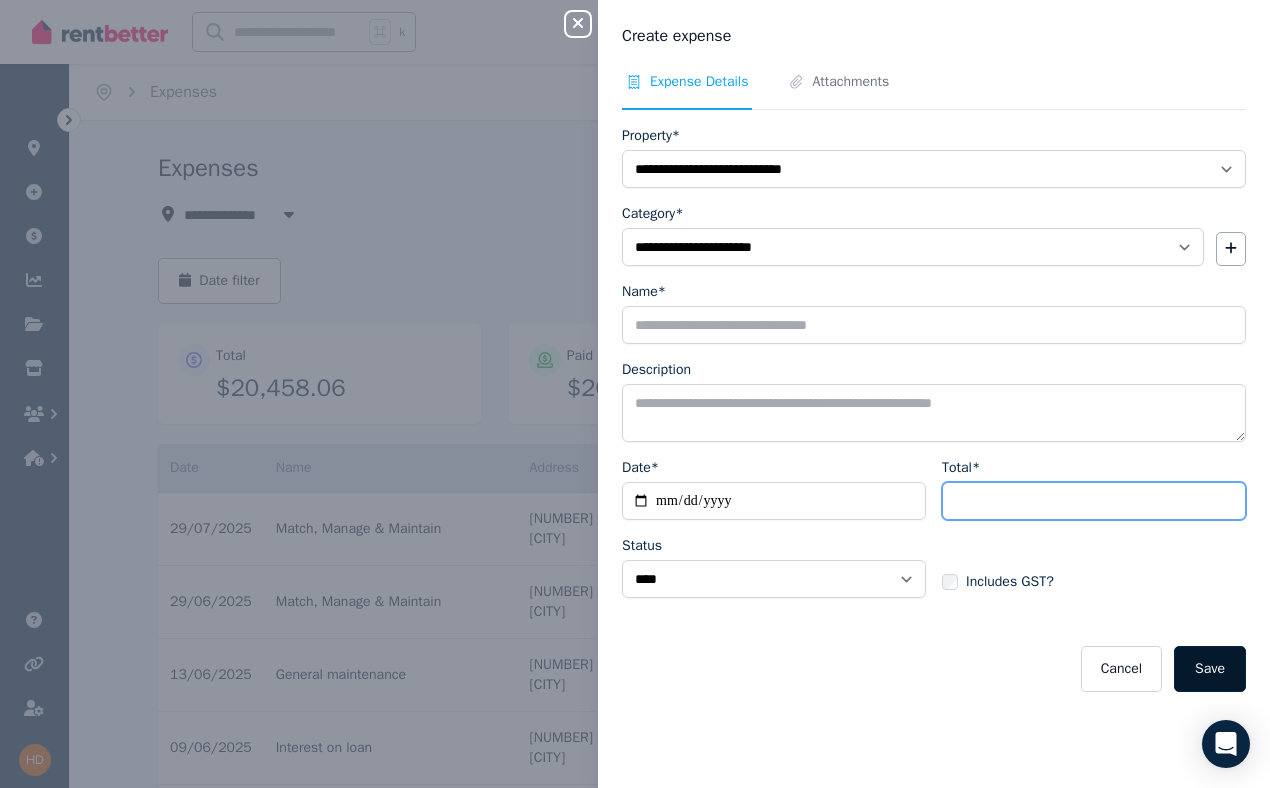 type on "******" 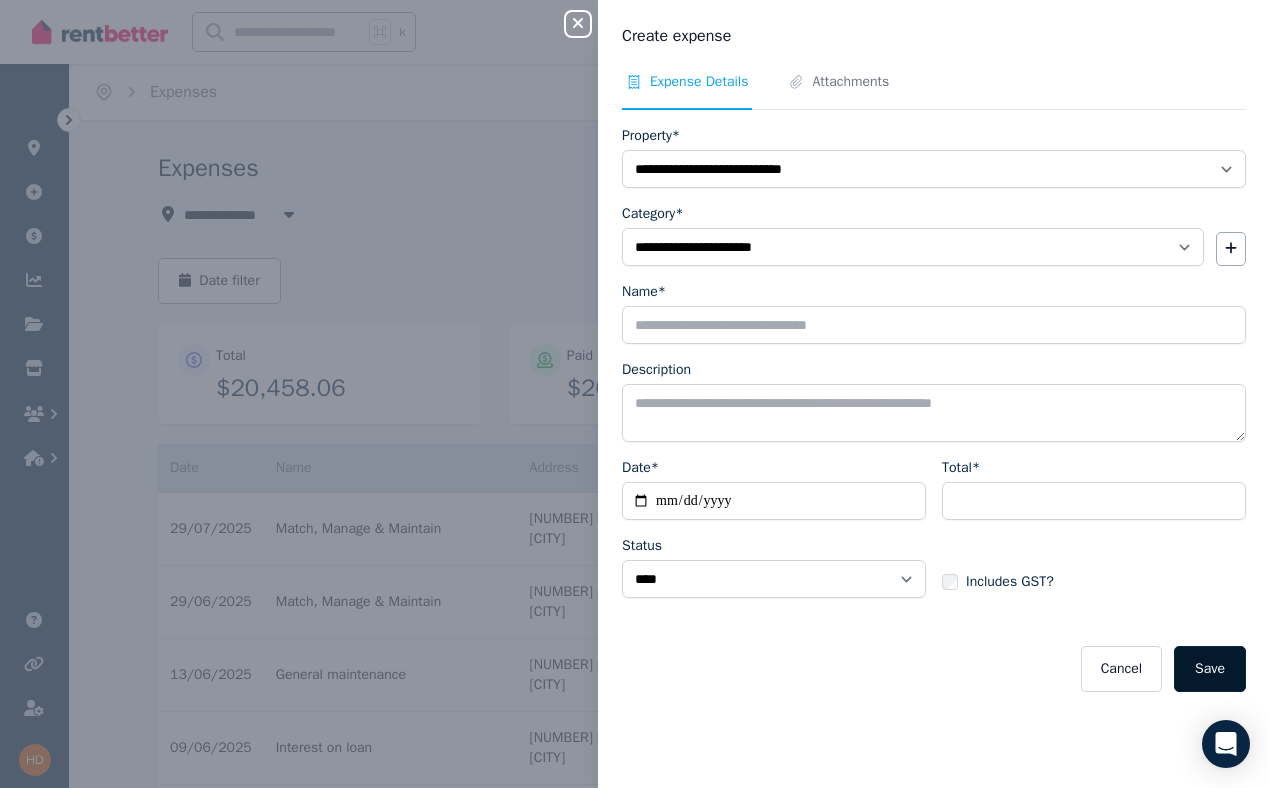 click on "Save" at bounding box center (1210, 669) 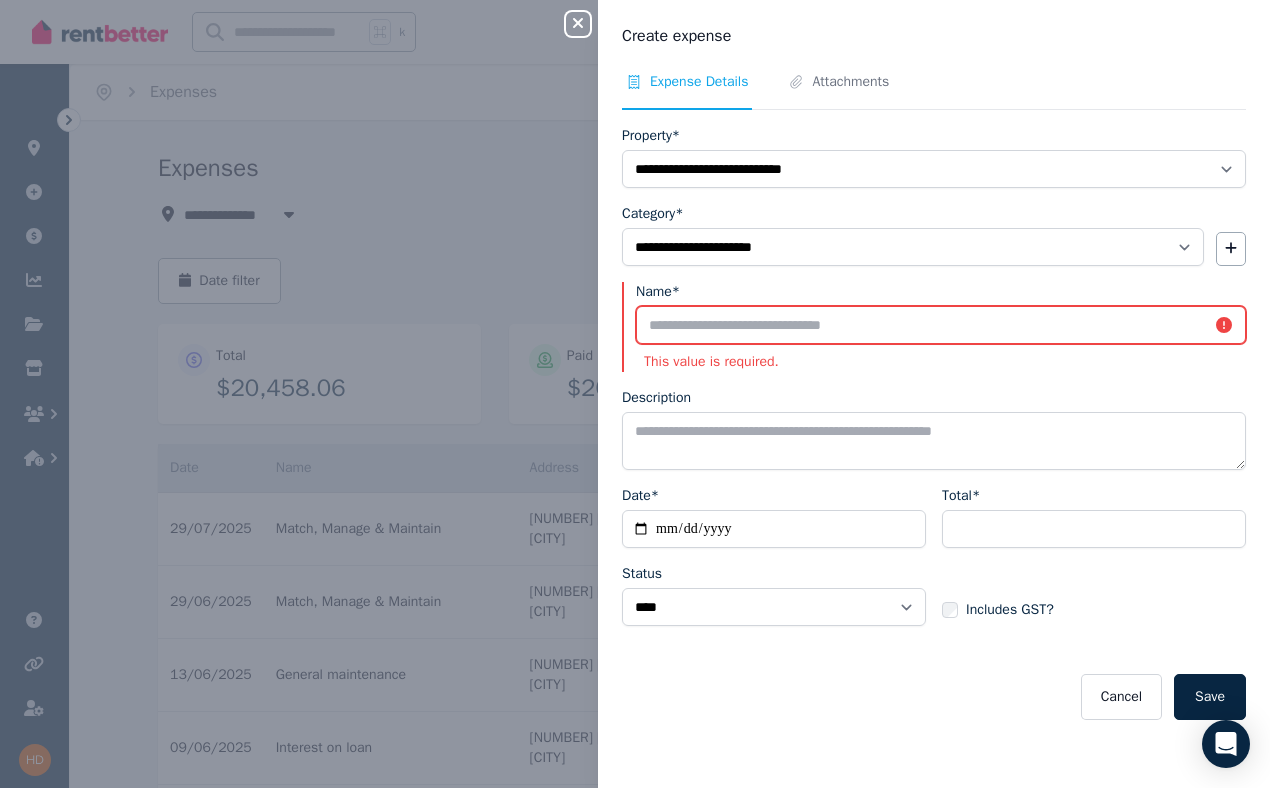 click on "Name*" at bounding box center (941, 325) 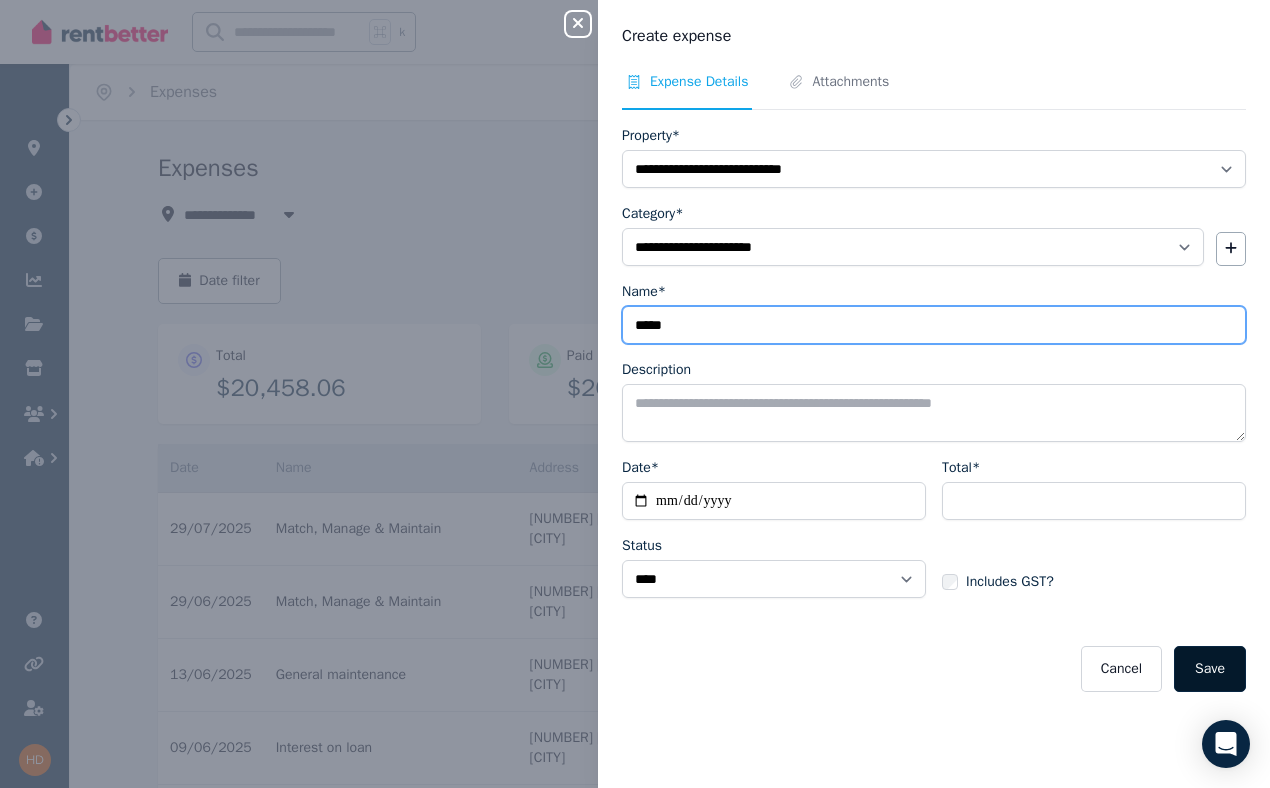type on "*****" 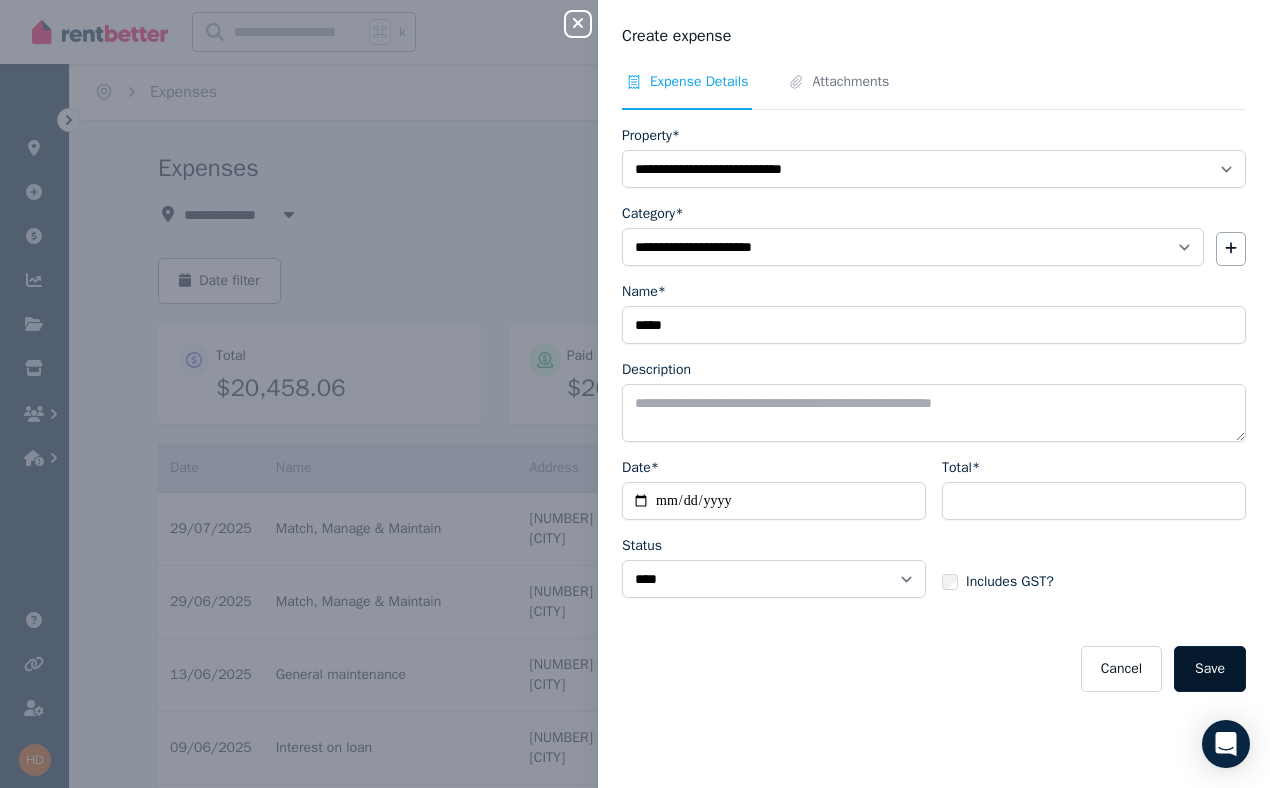 click on "Save" at bounding box center (1210, 669) 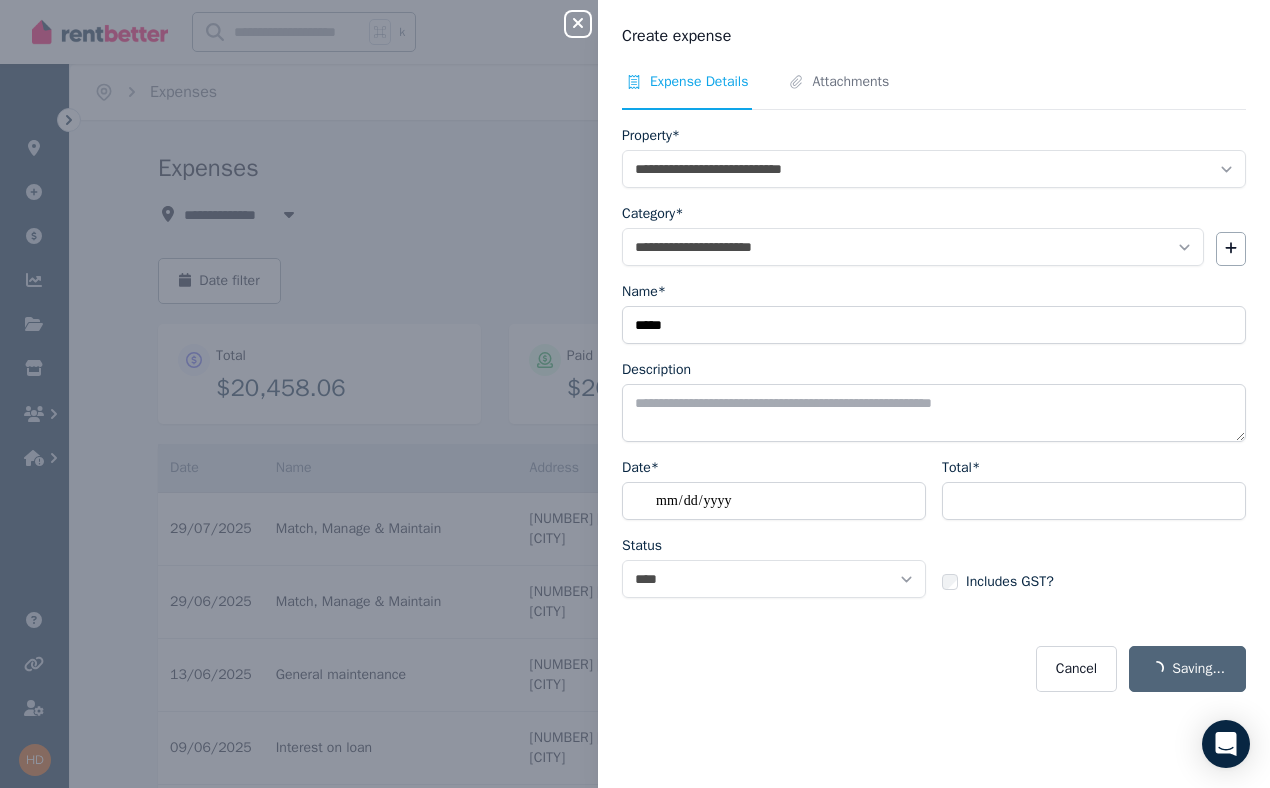 select on "**********" 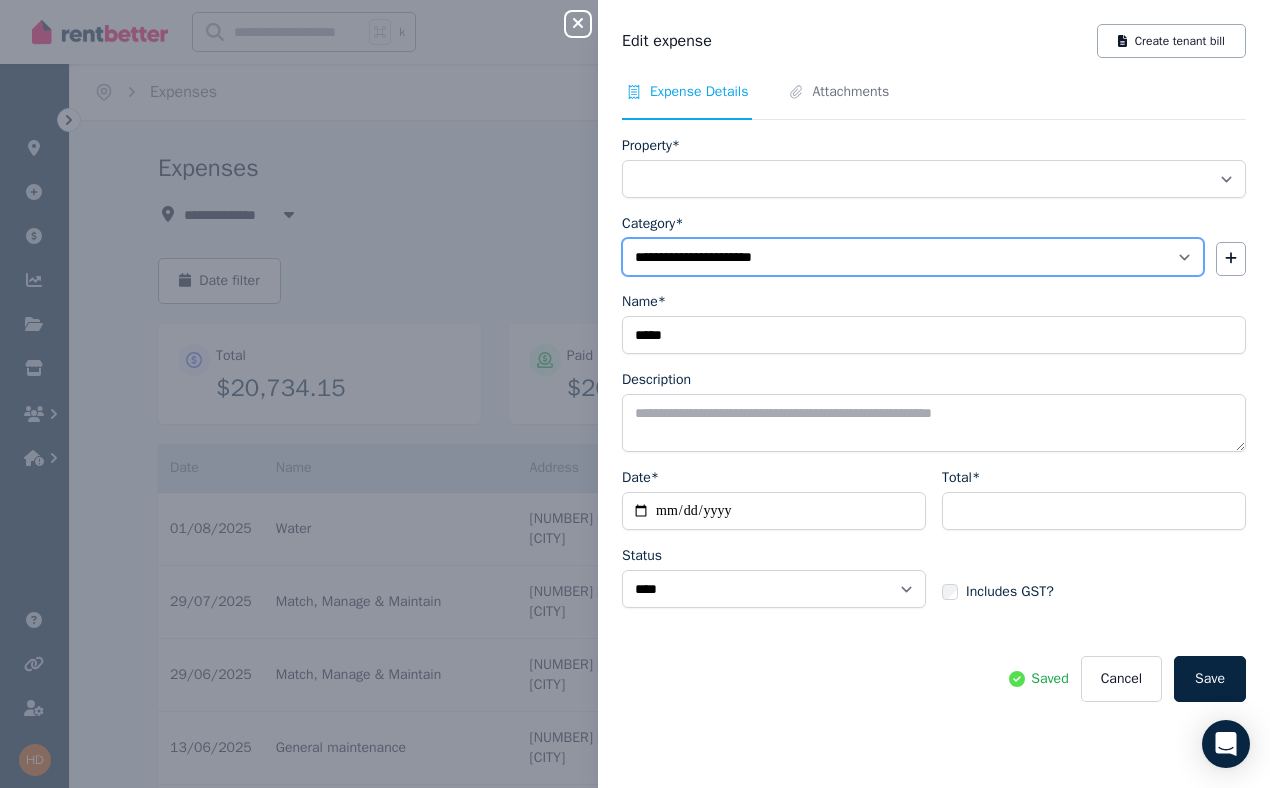 click on "**********" at bounding box center [913, 257] 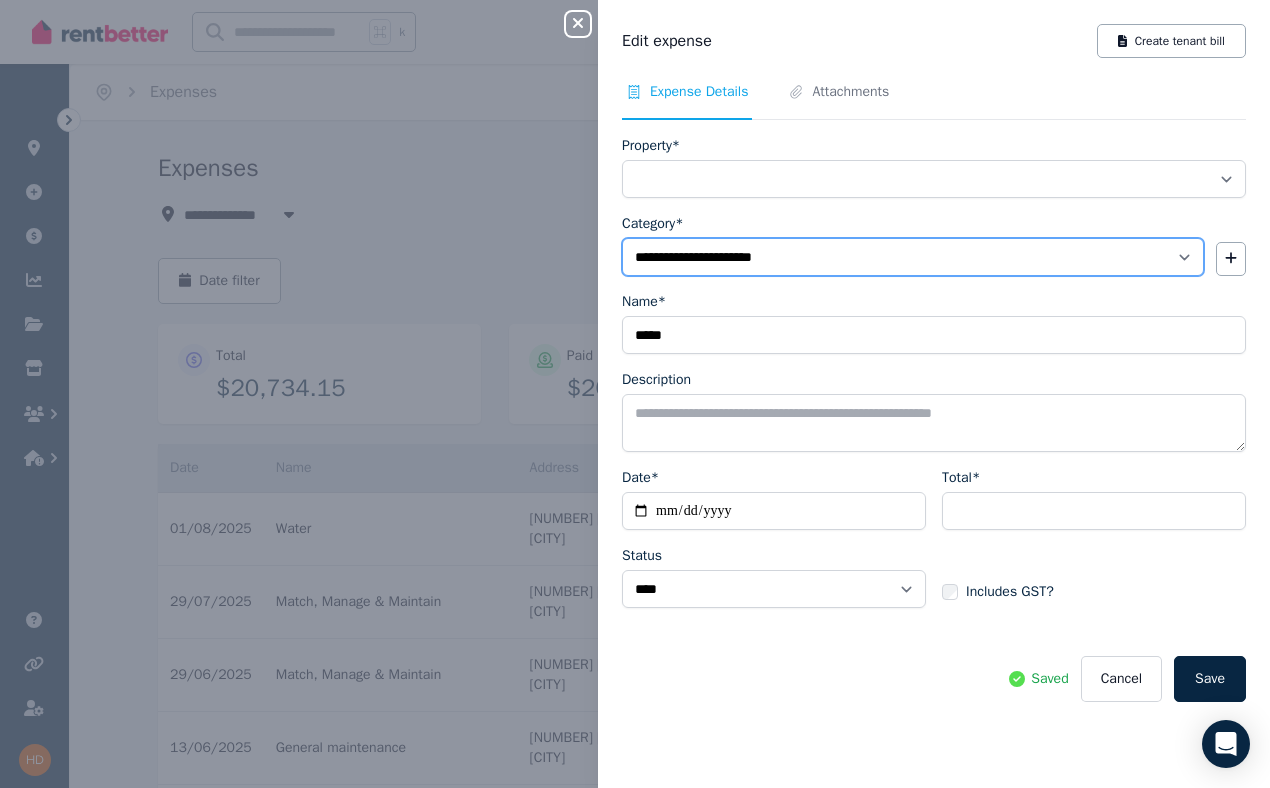 select on "**********" 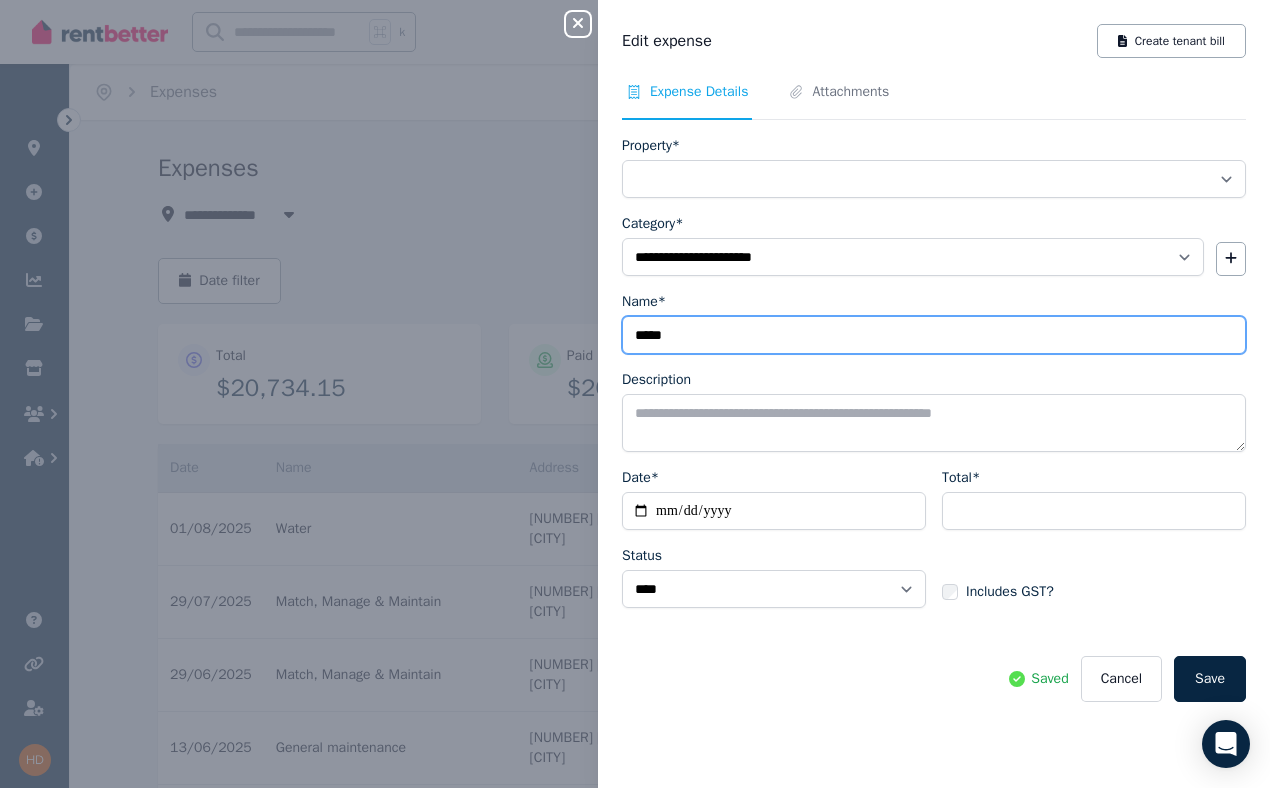 drag, startPoint x: 731, startPoint y: 330, endPoint x: 616, endPoint y: 331, distance: 115.00435 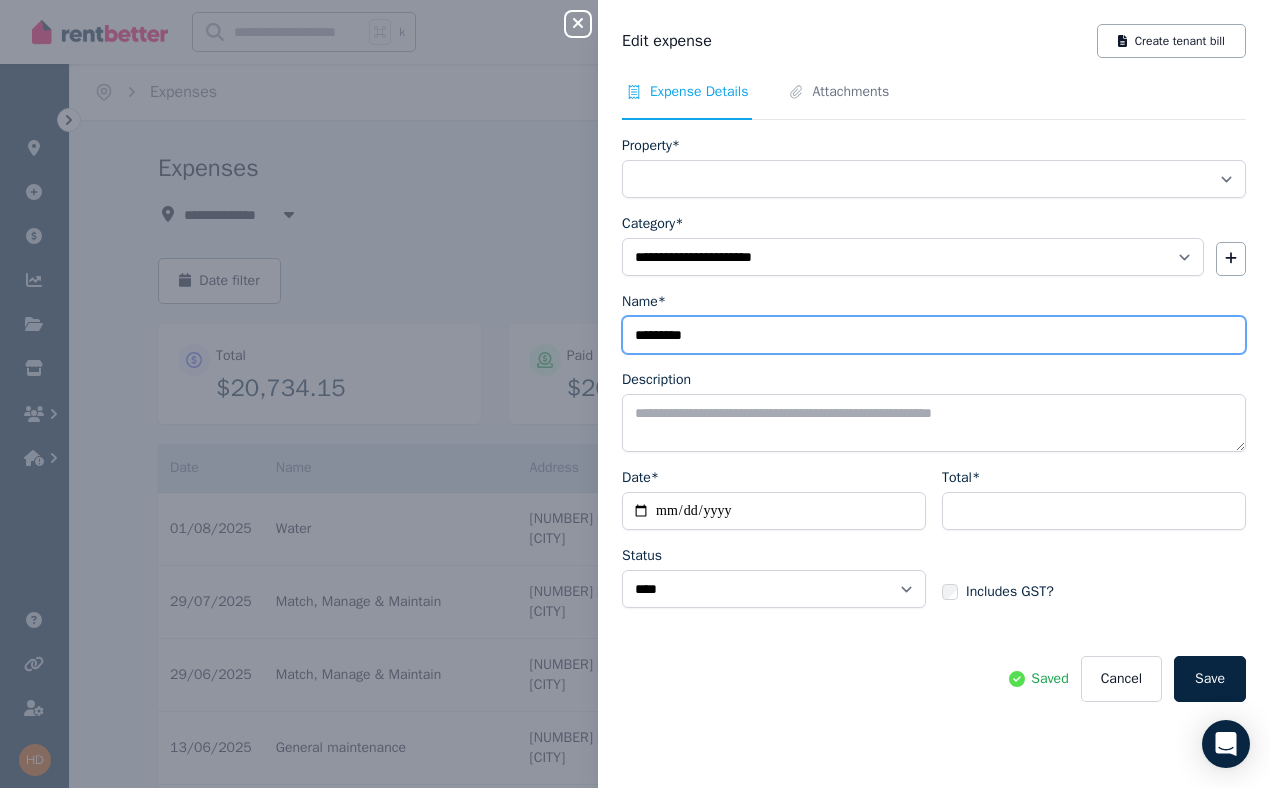 type on "*********" 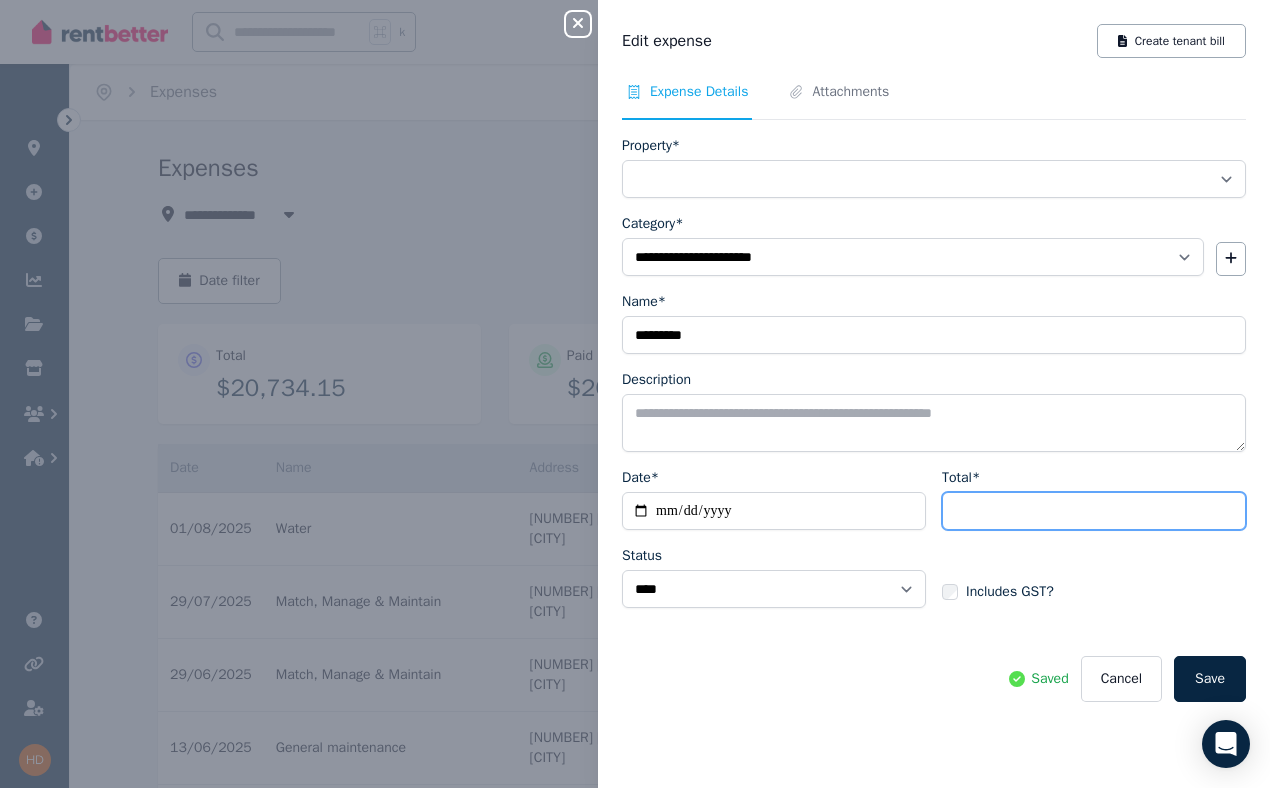 drag, startPoint x: 1023, startPoint y: 506, endPoint x: 943, endPoint y: 505, distance: 80.00625 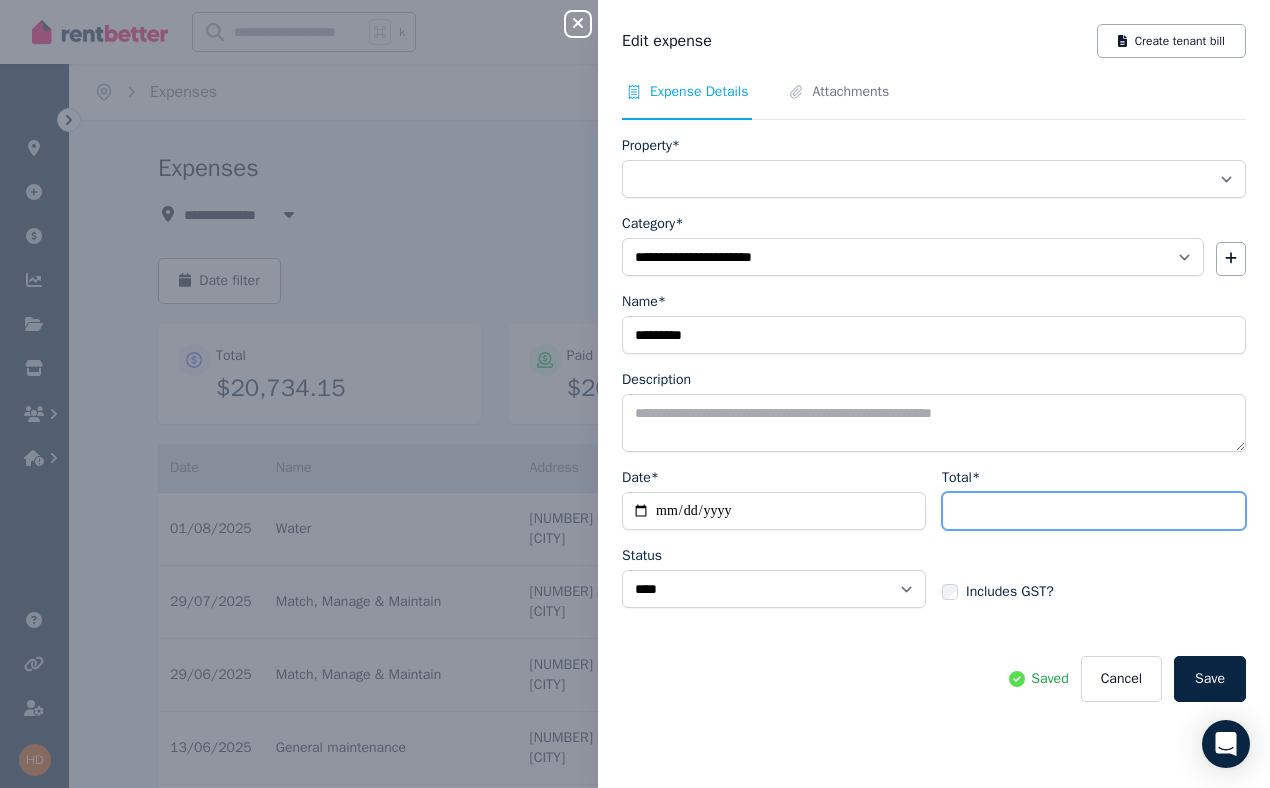 click on "******" at bounding box center [1094, 511] 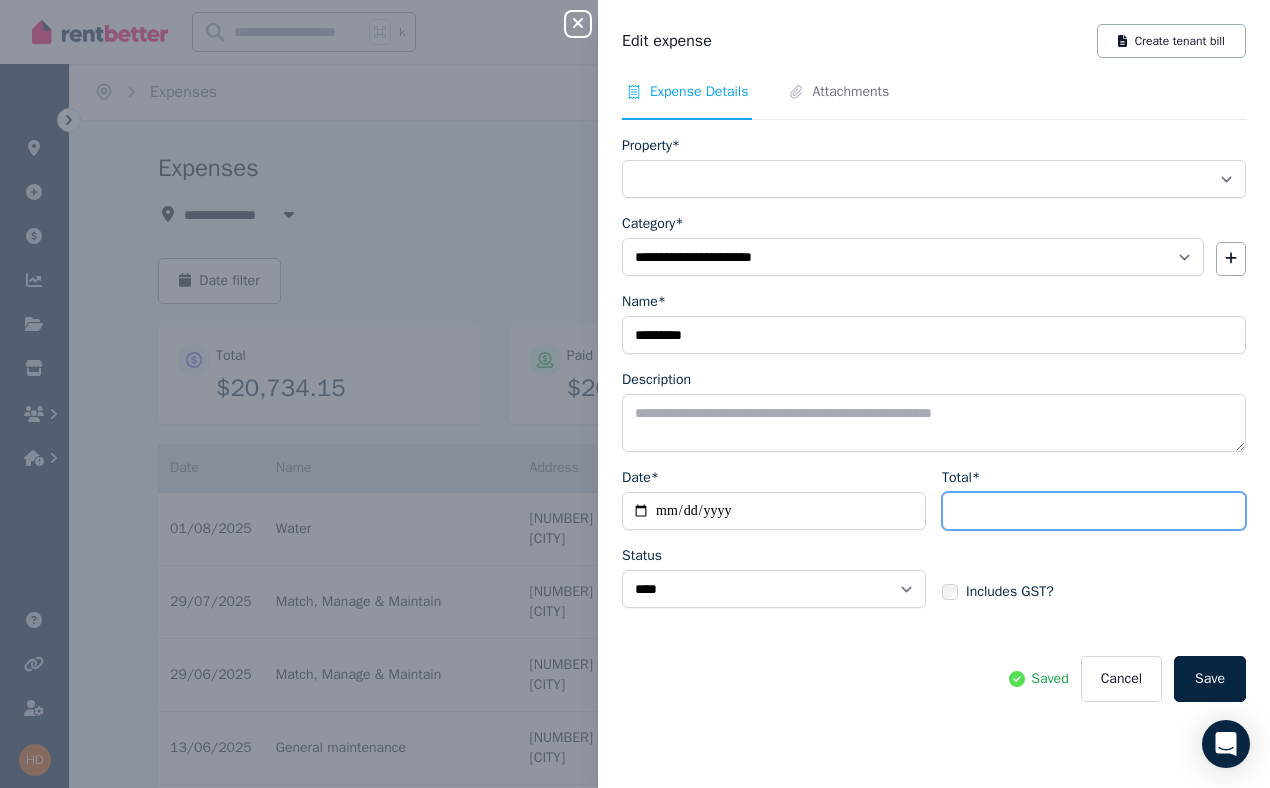 type on "***" 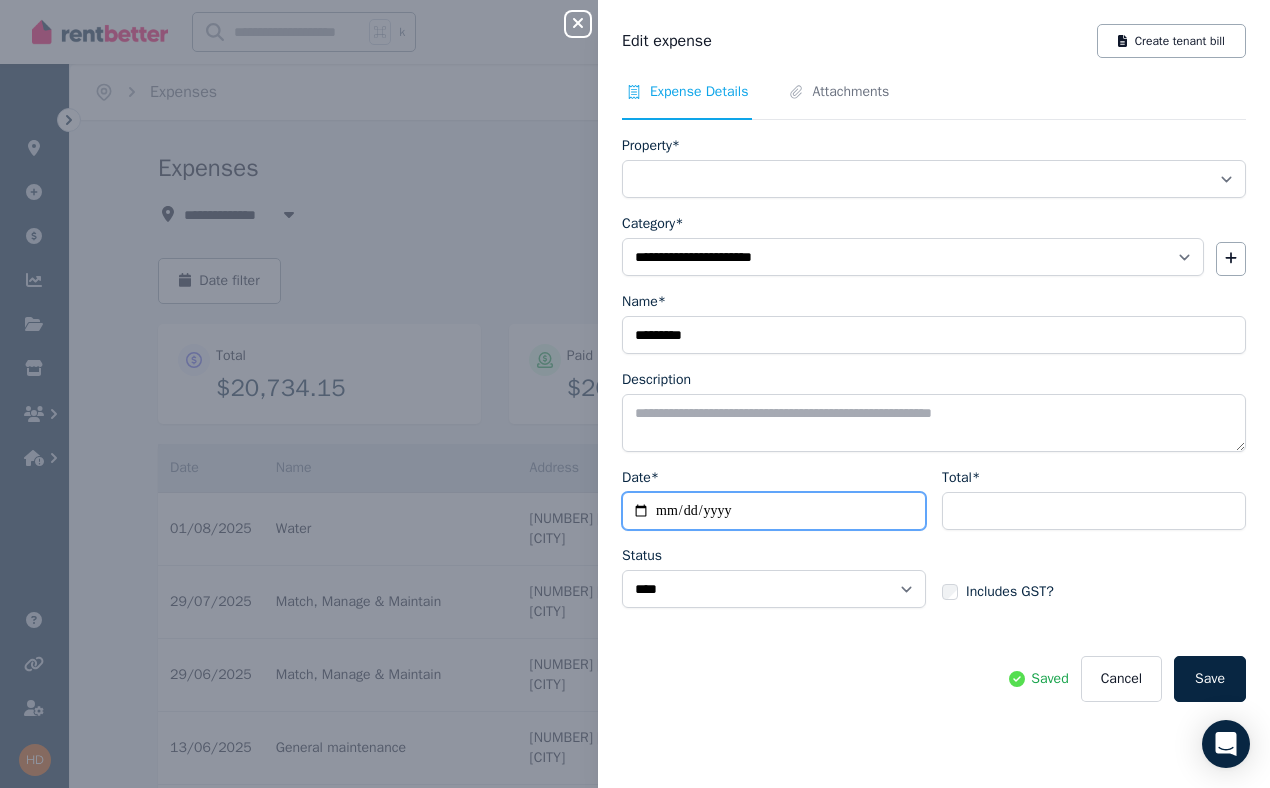 click on "**********" at bounding box center (774, 511) 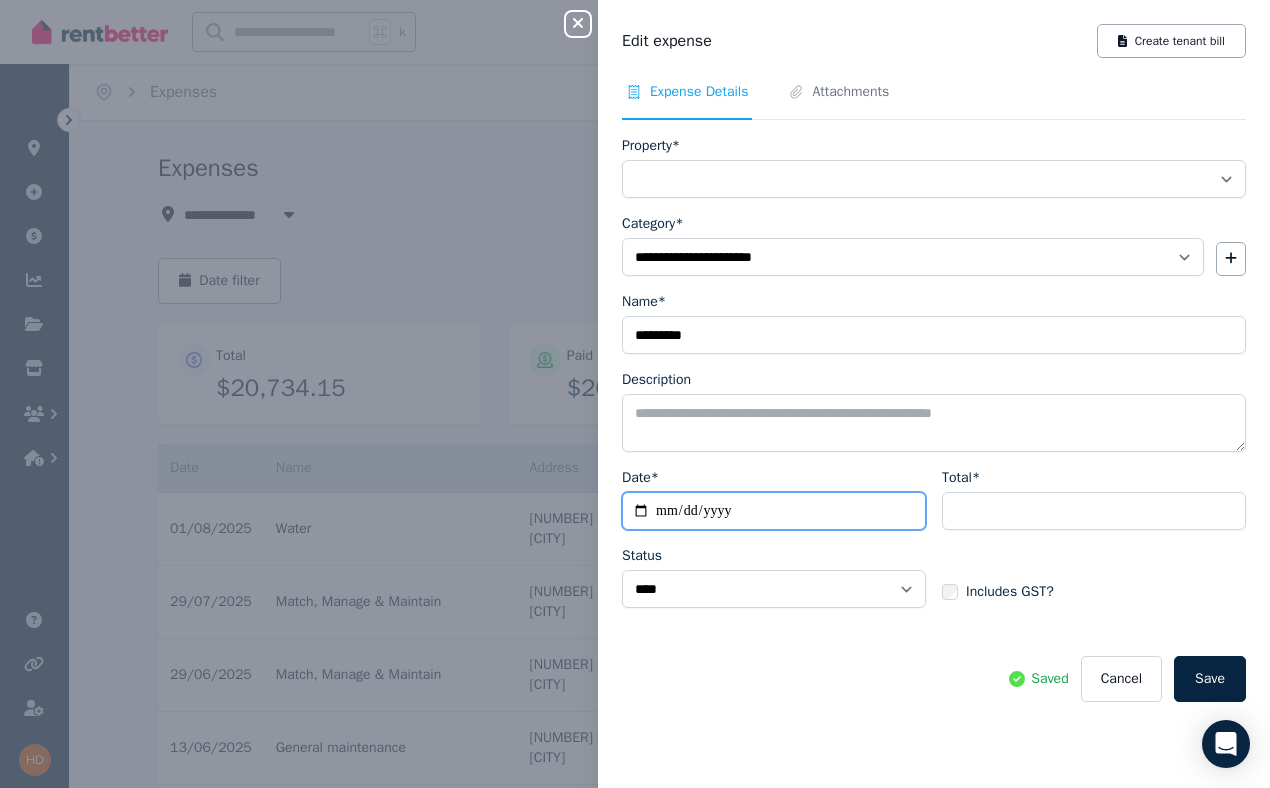 type on "**********" 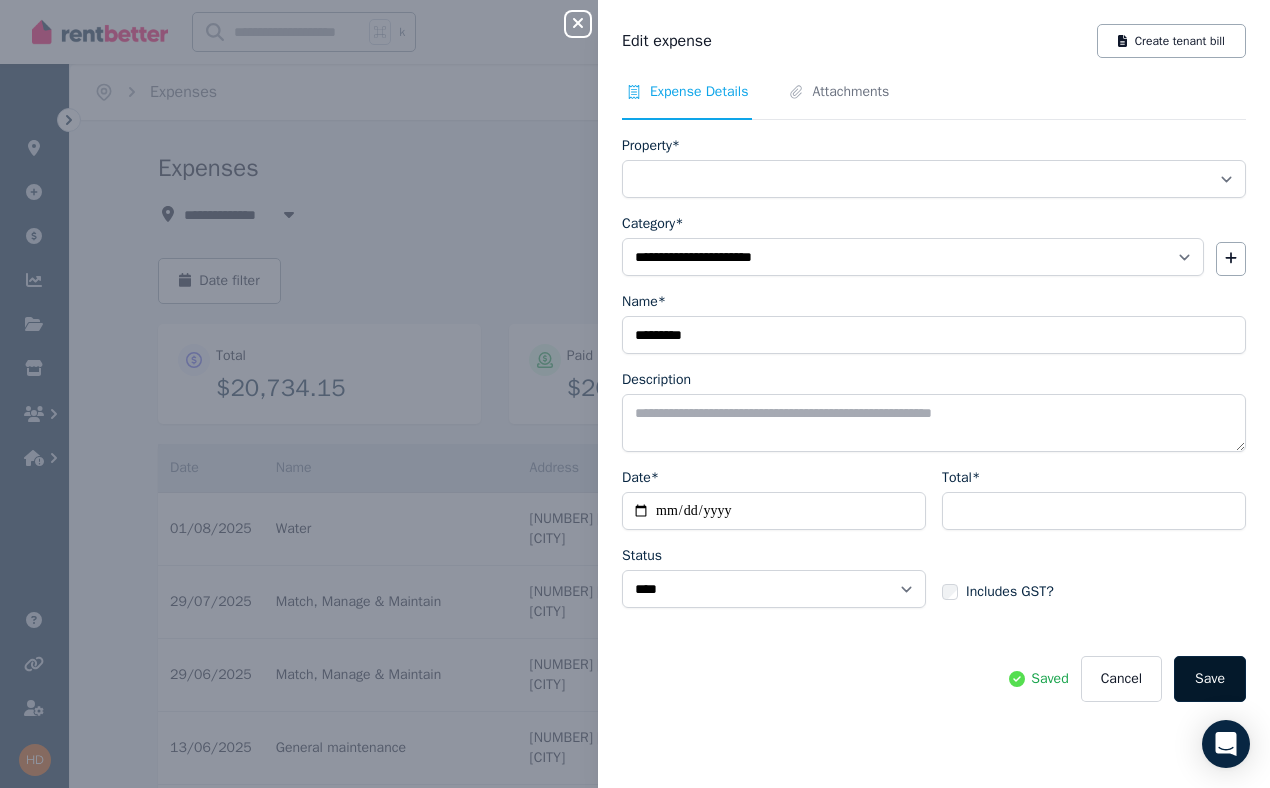 click on "Save" at bounding box center (1210, 679) 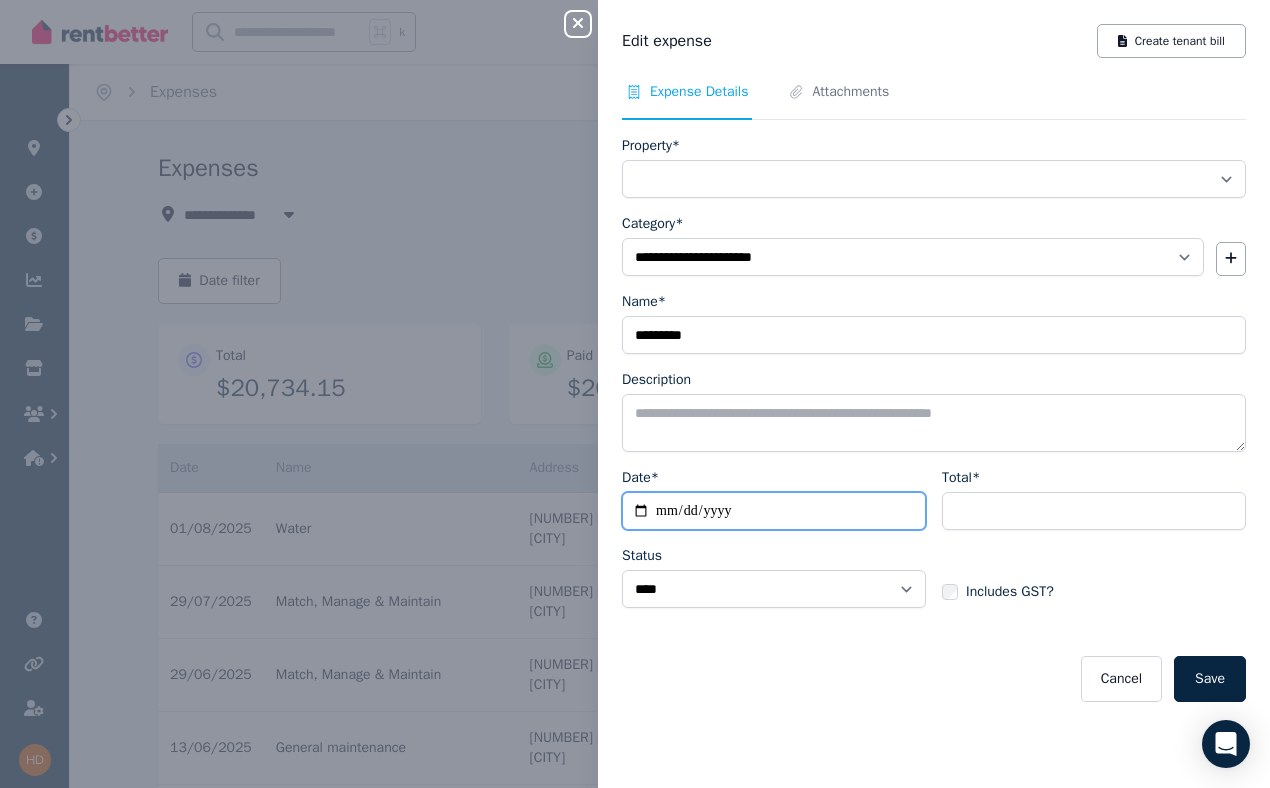 click on "Date*" at bounding box center [774, 511] 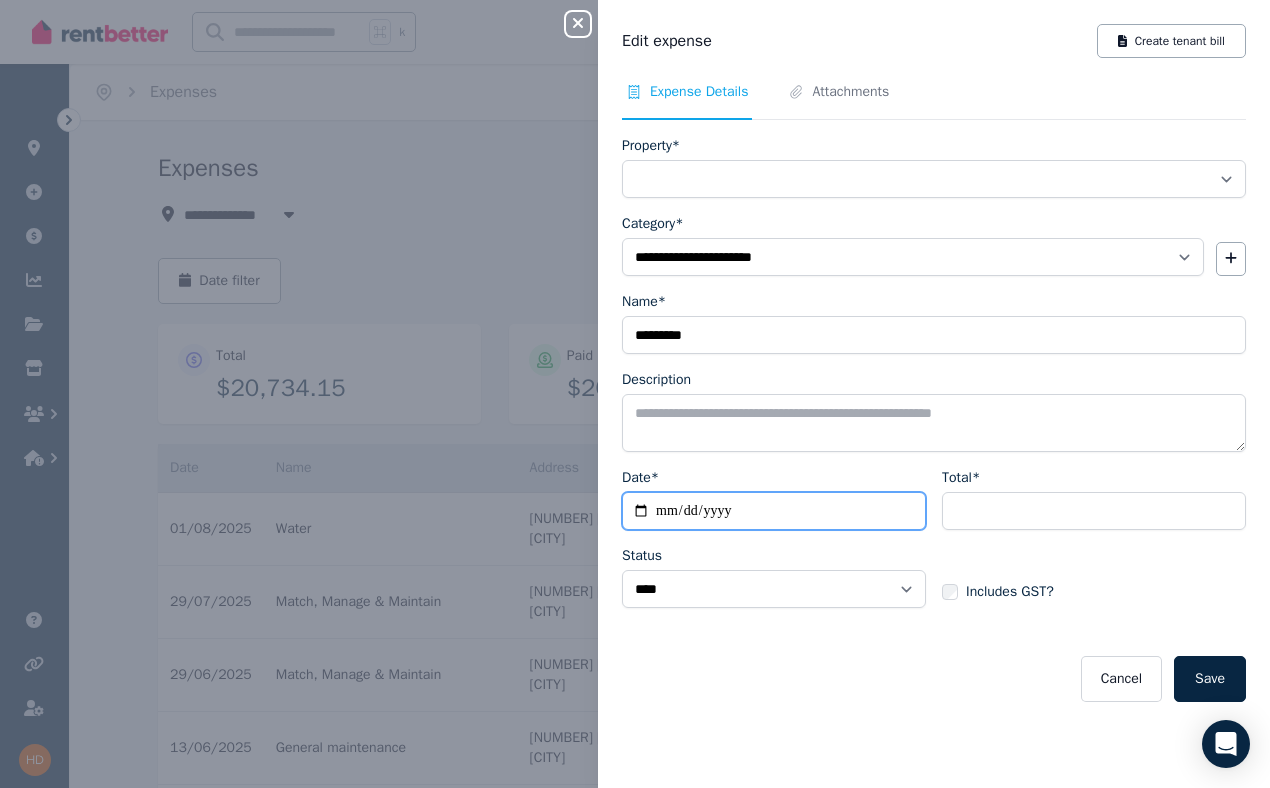 type on "**********" 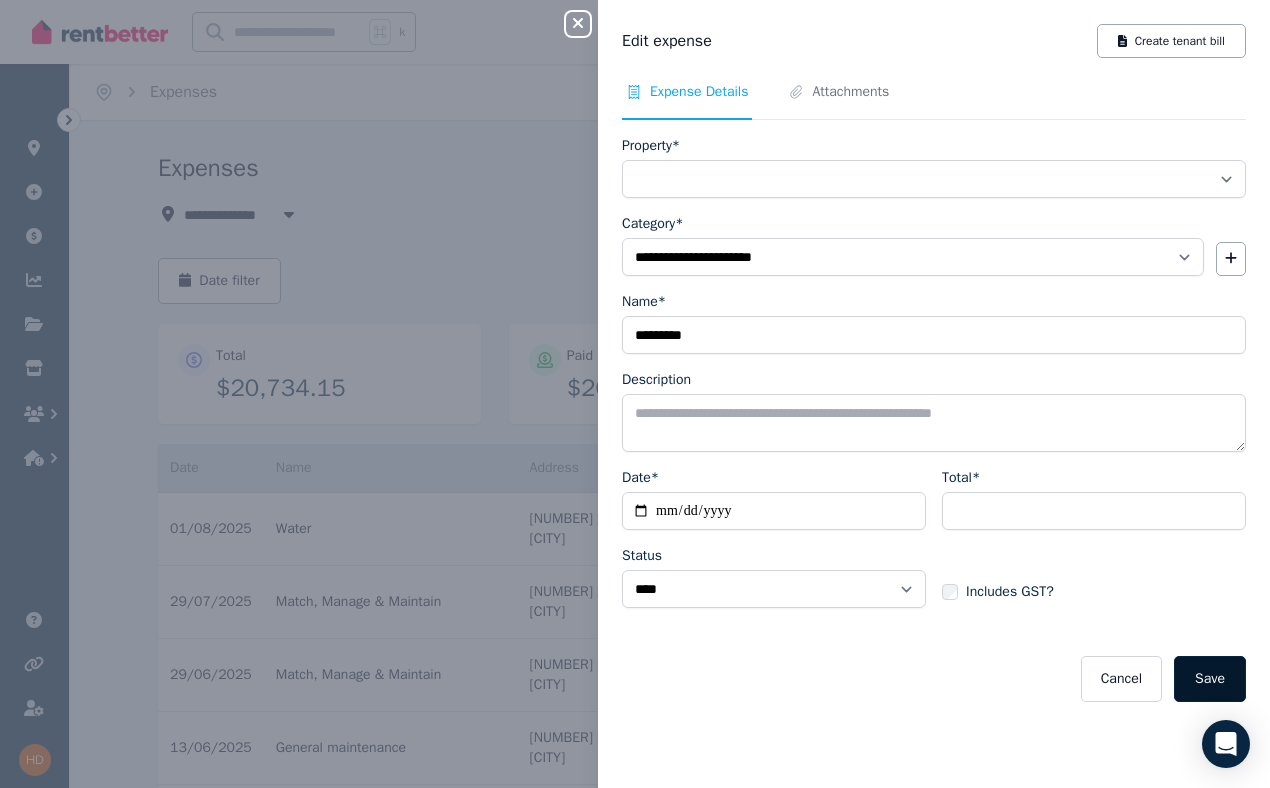 click on "Save" at bounding box center (1210, 679) 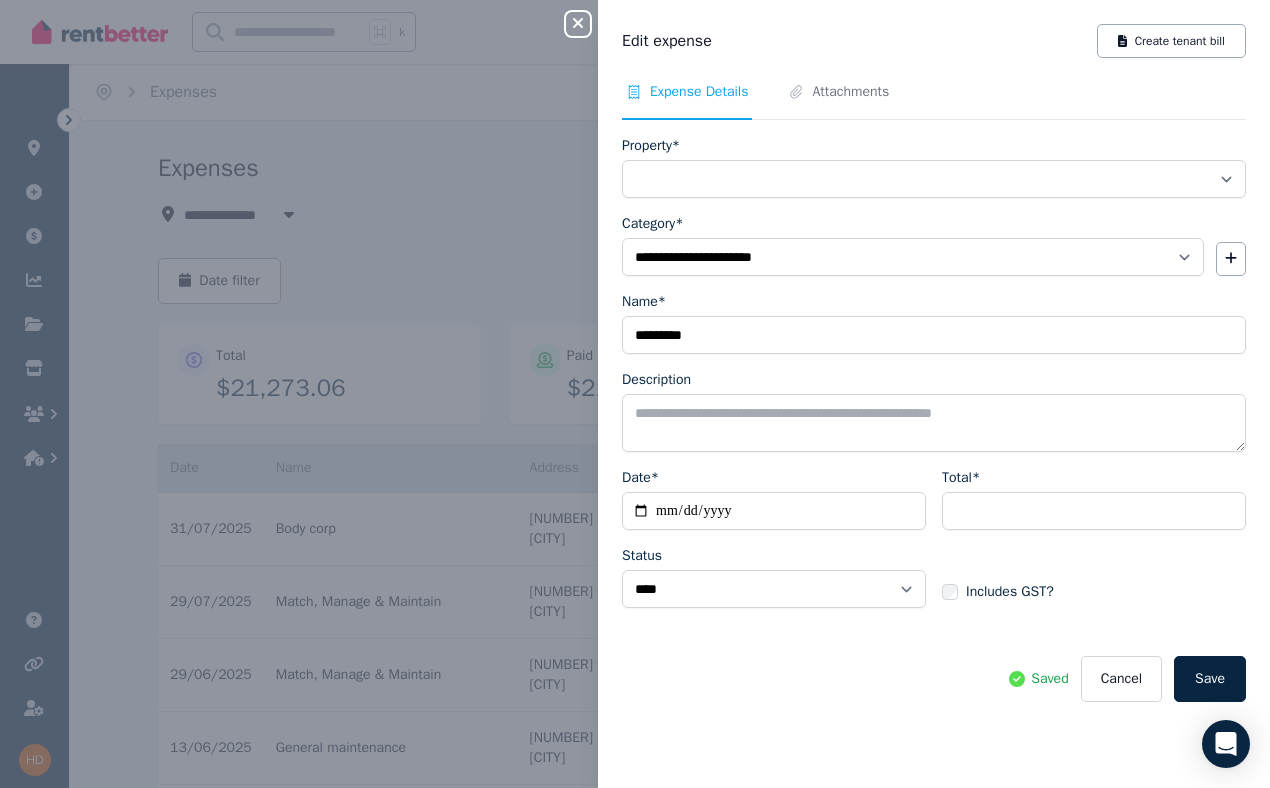 click 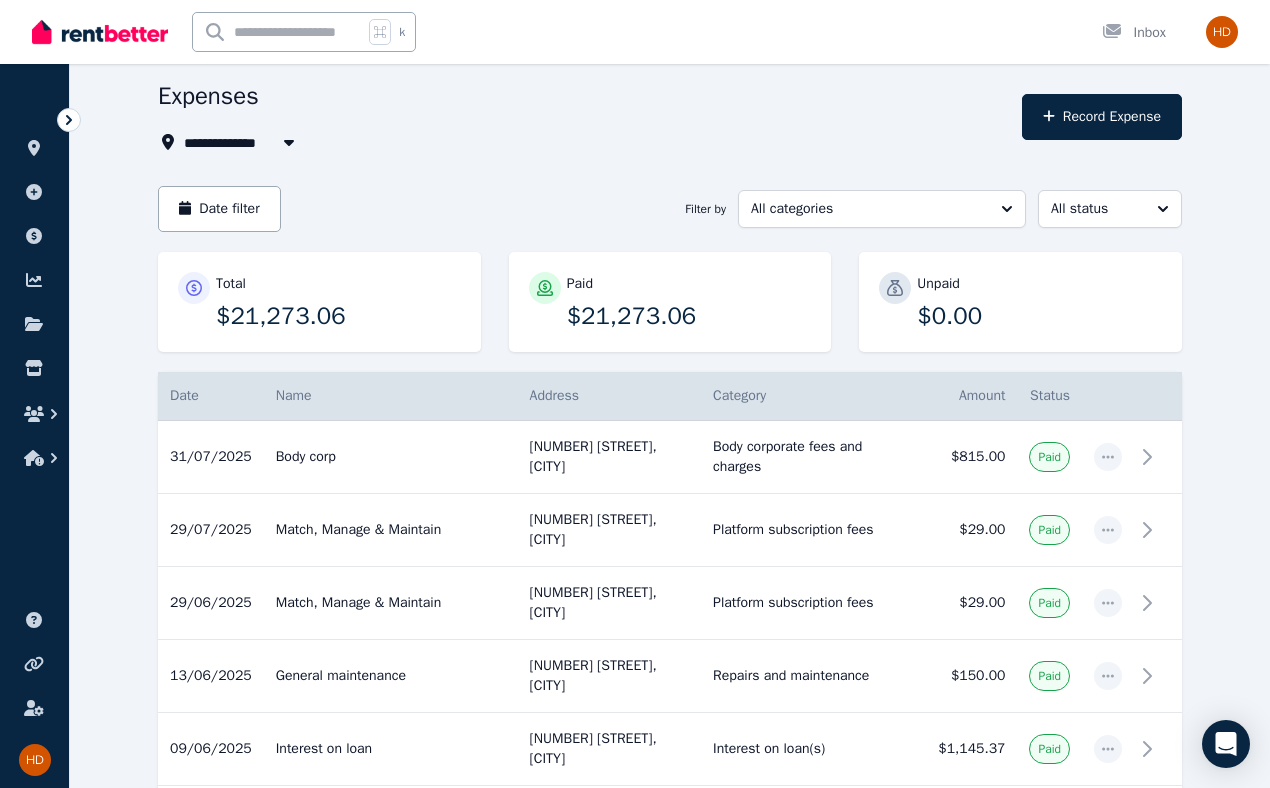 scroll, scrollTop: 0, scrollLeft: 0, axis: both 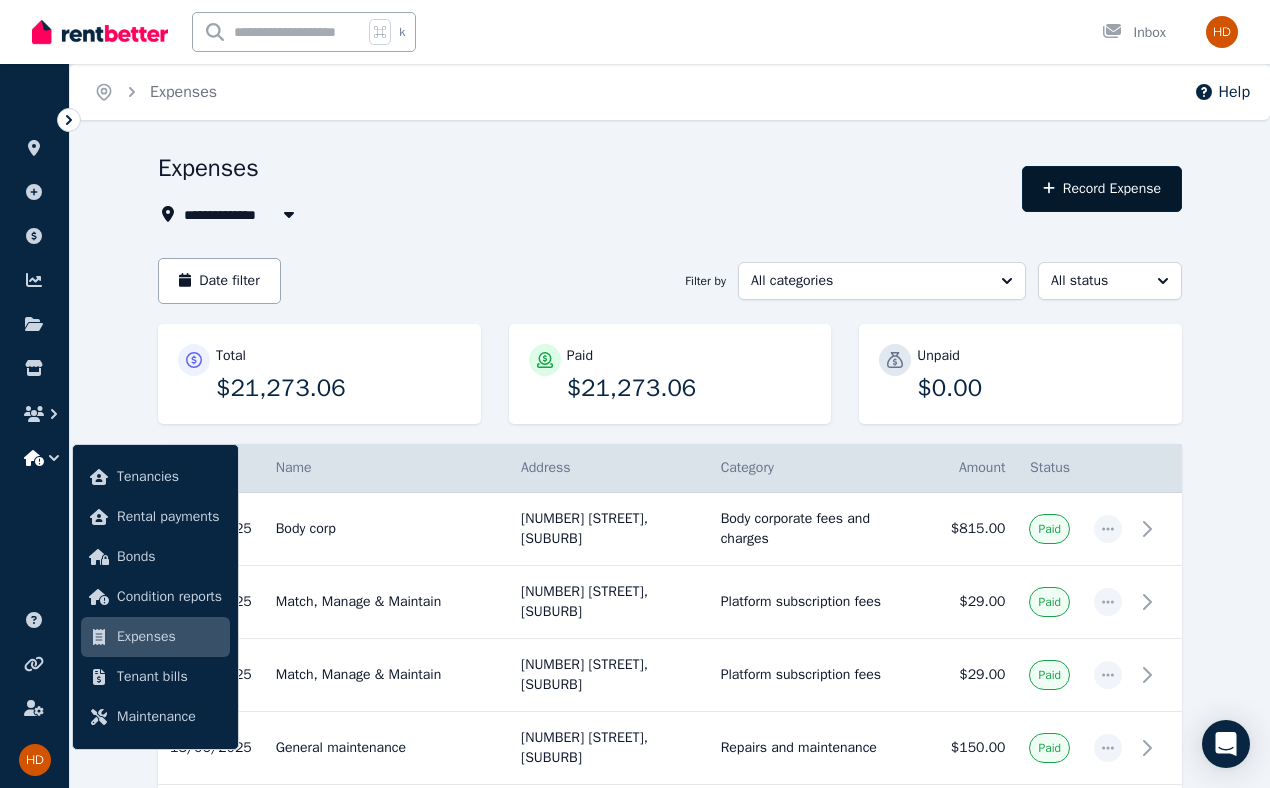 click on "Record Expense" at bounding box center [1102, 189] 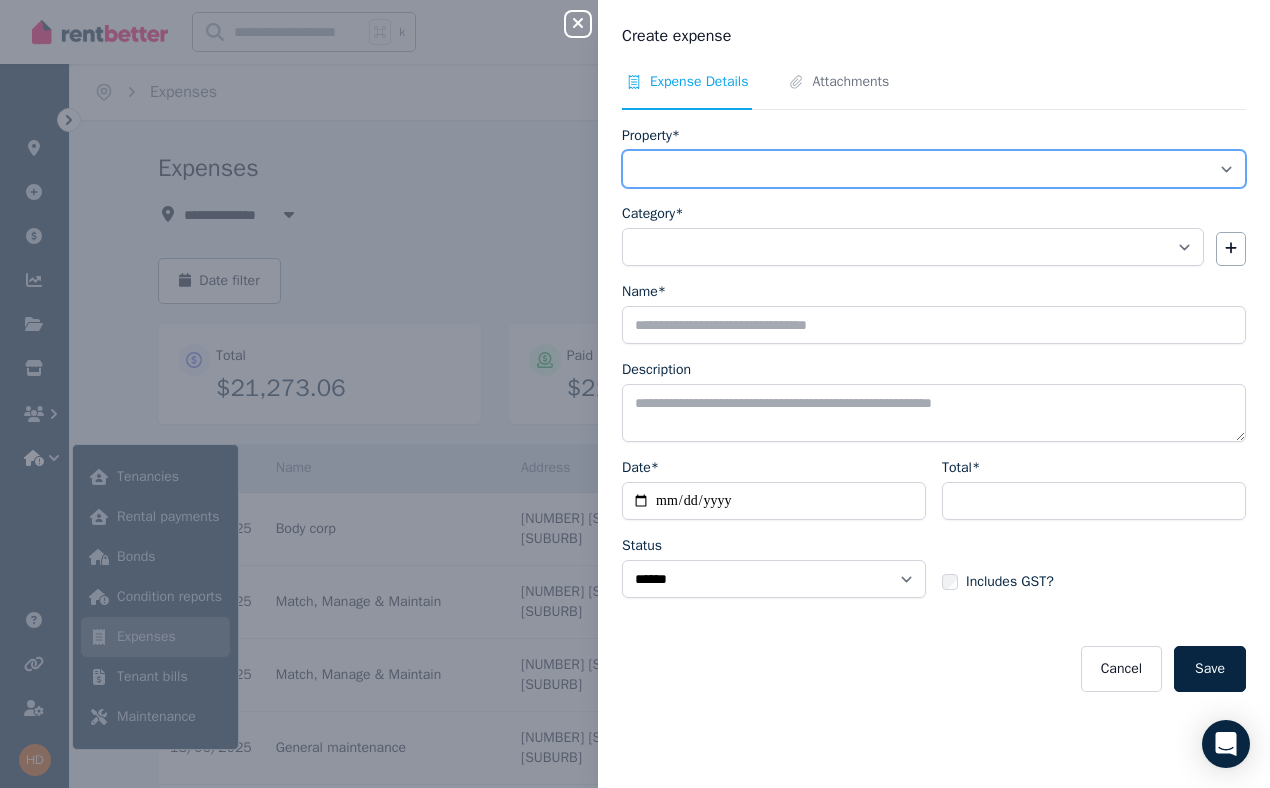 click on "**********" at bounding box center (934, 169) 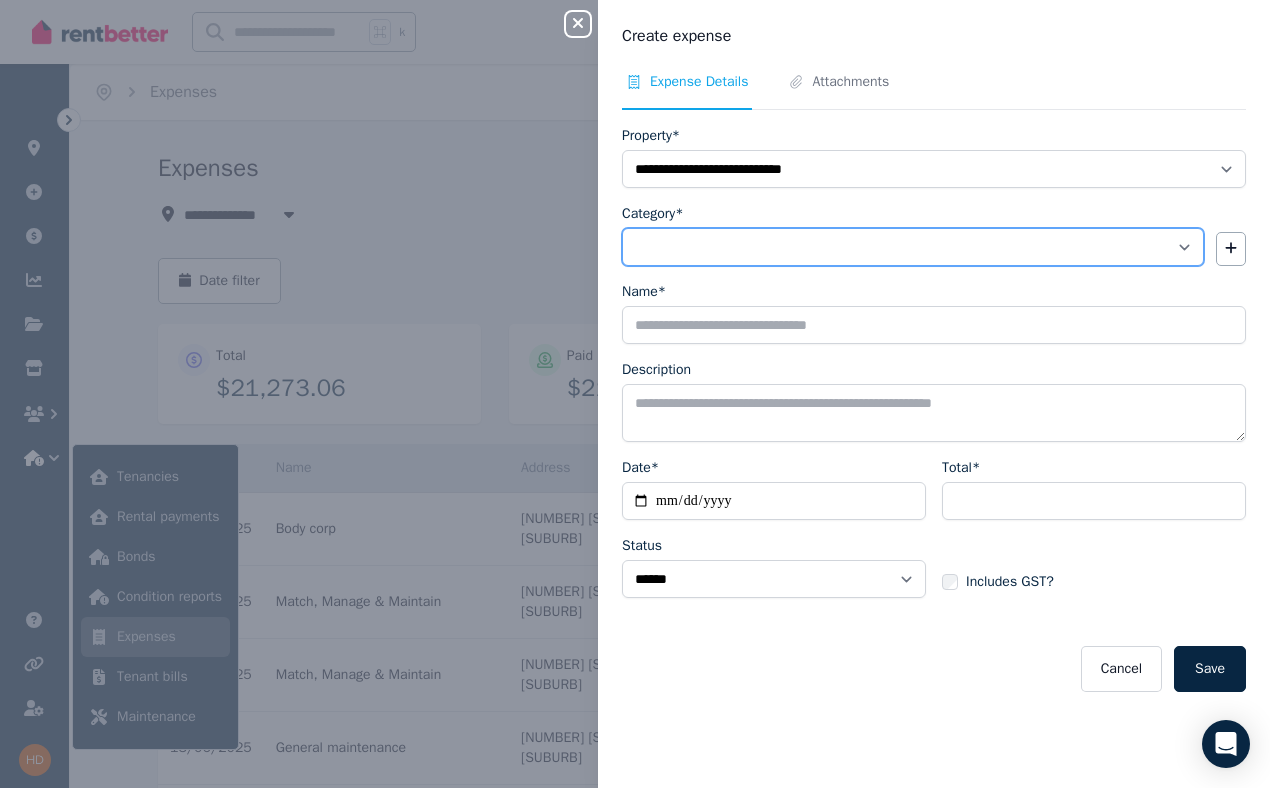 click on "**********" at bounding box center [913, 247] 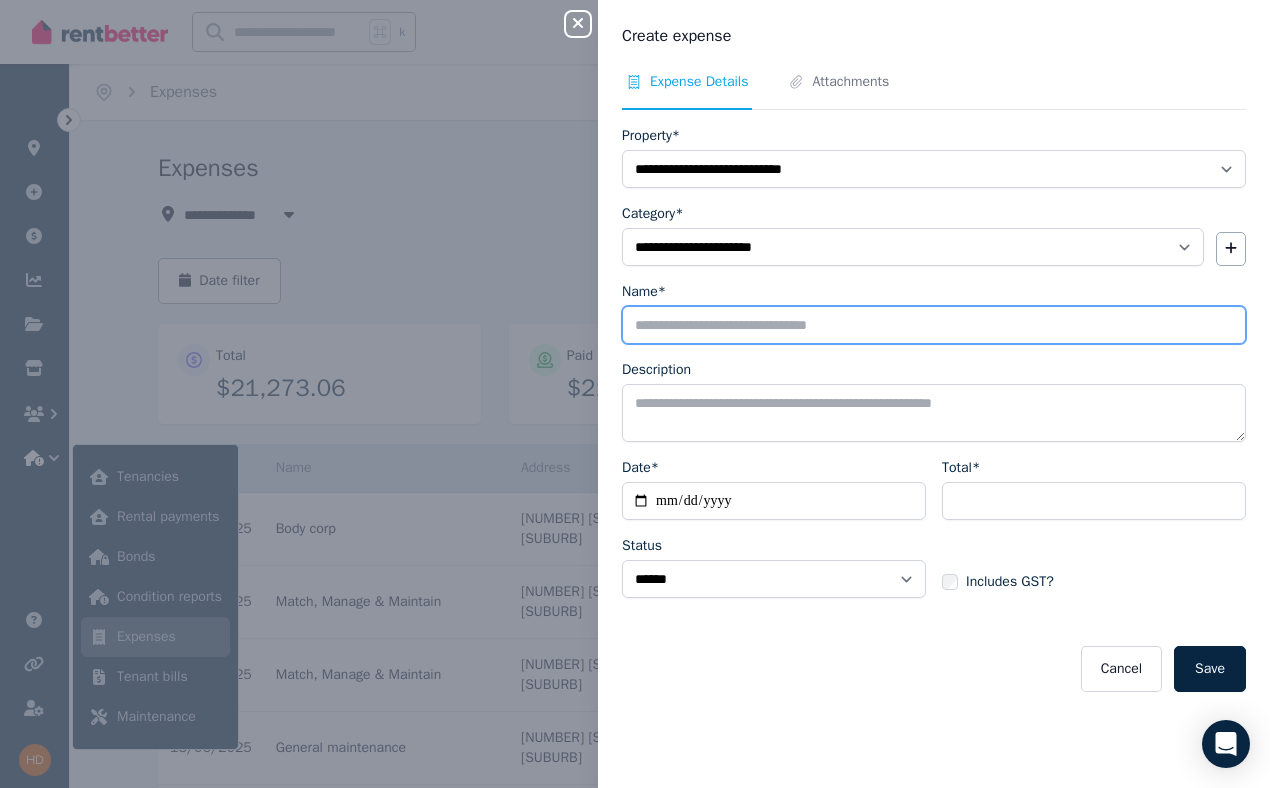 click on "Name*" at bounding box center (934, 325) 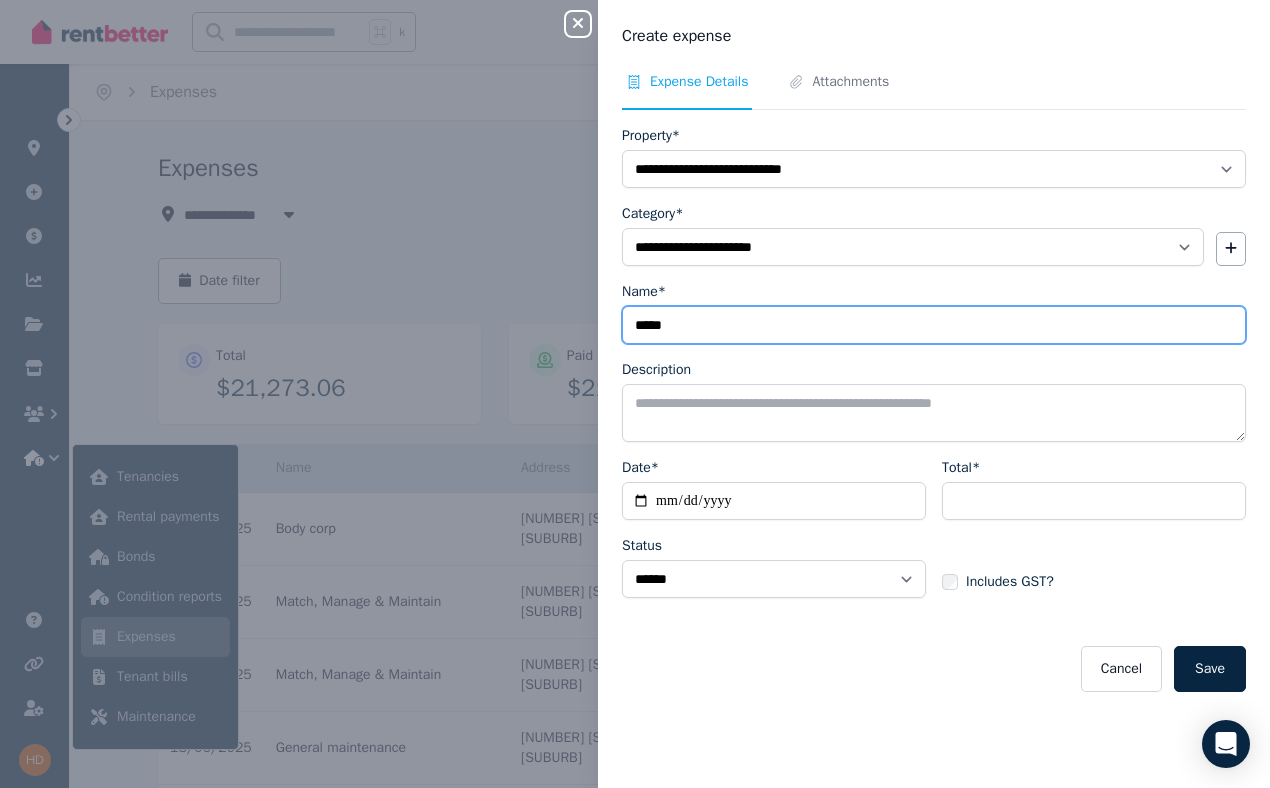 type on "*****" 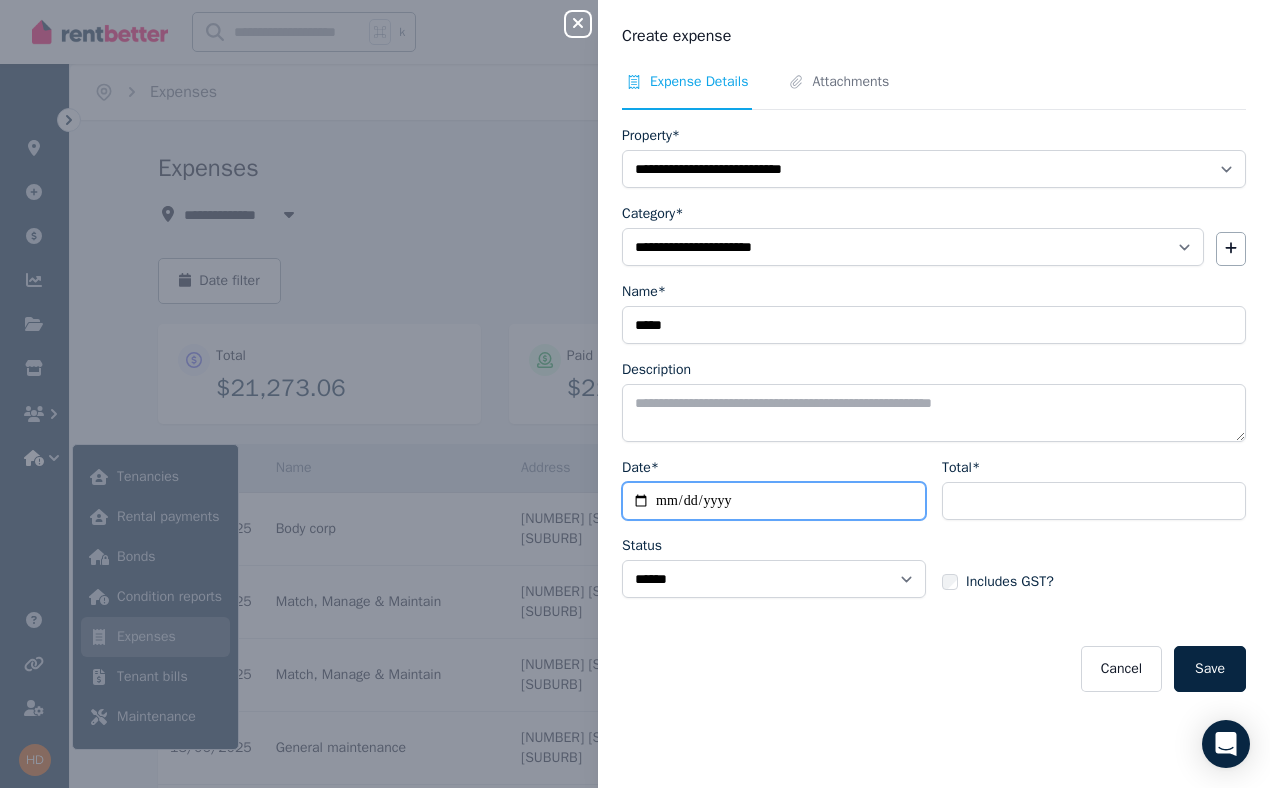 click on "Date*" at bounding box center (774, 501) 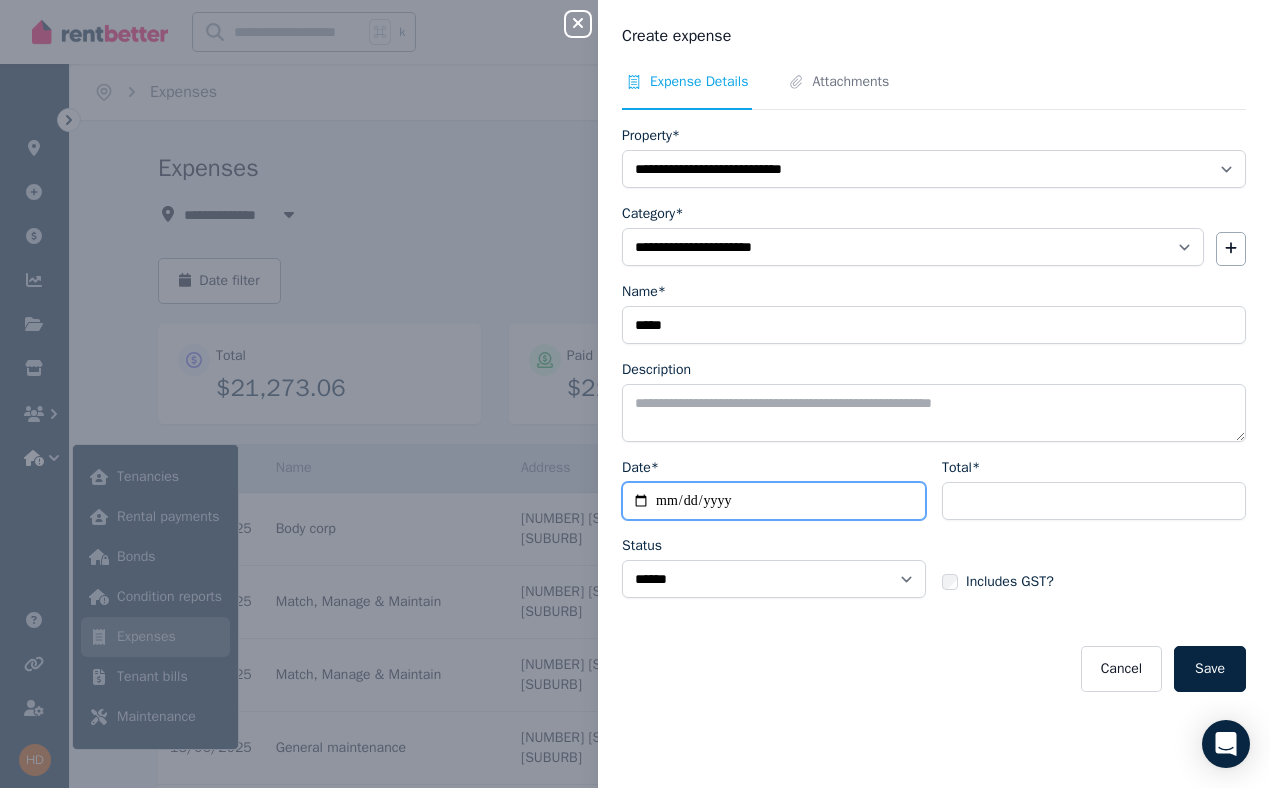 type on "**********" 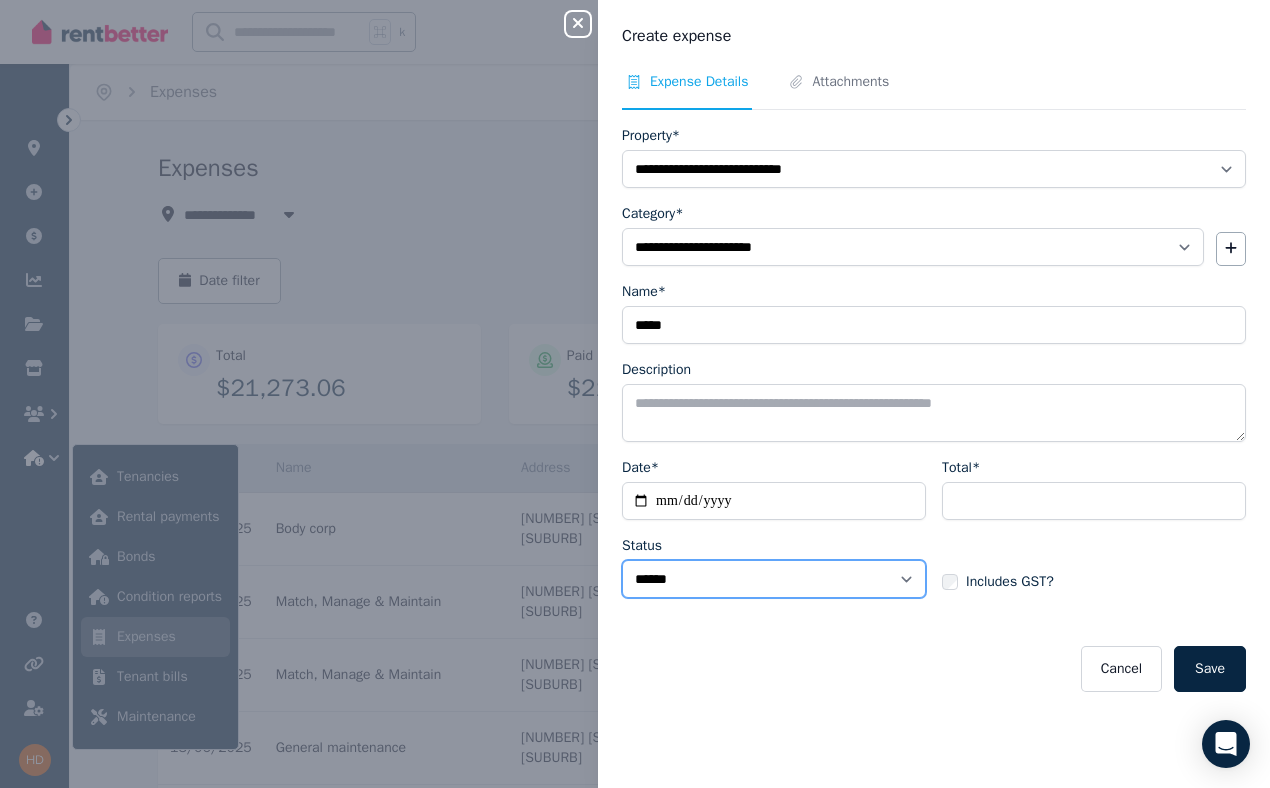 click on "****** ****" at bounding box center (774, 579) 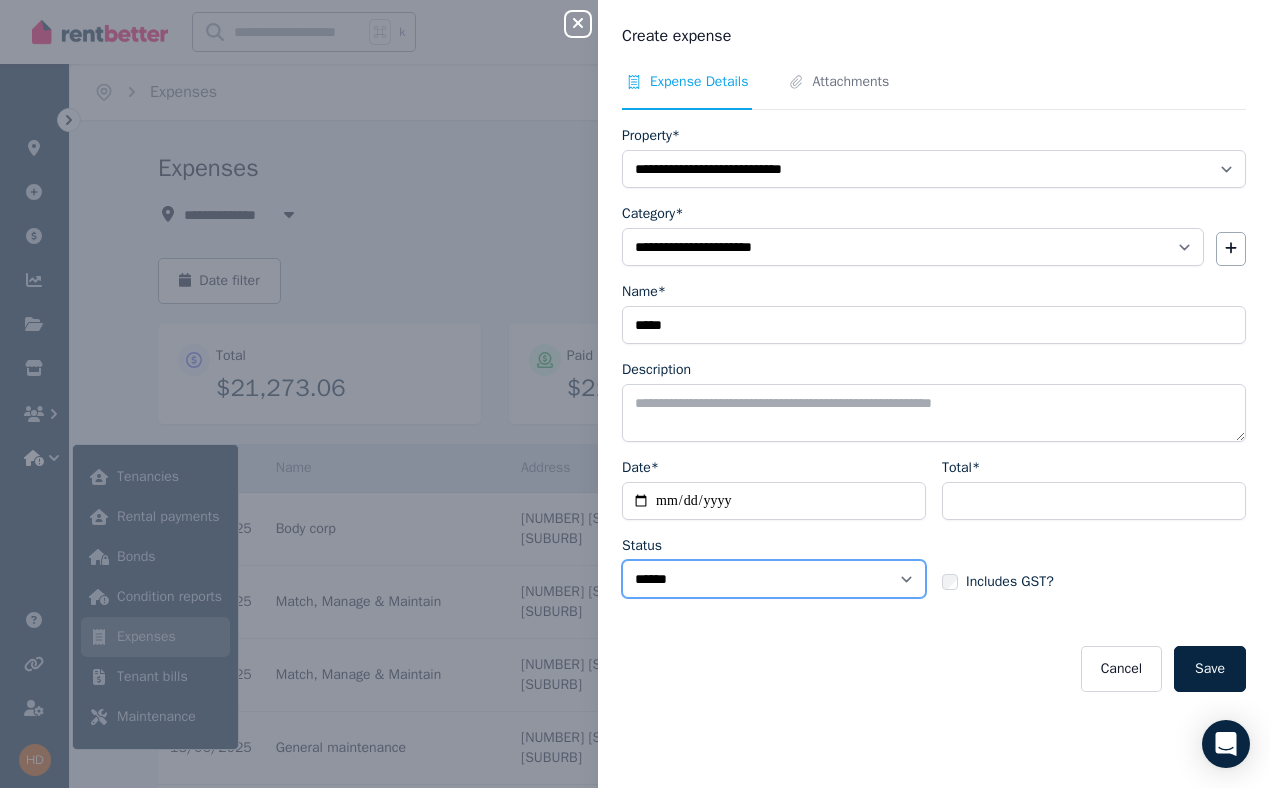 select on "**********" 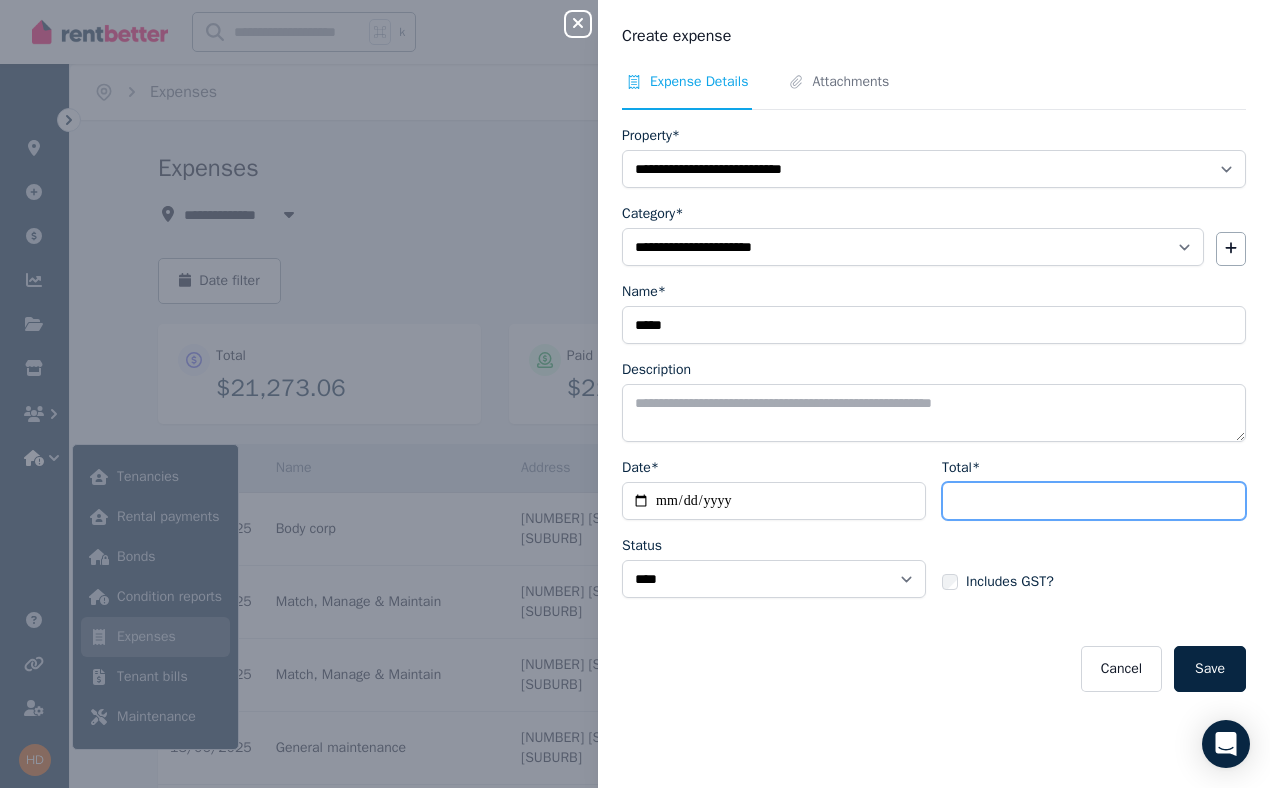 click on "Total*" at bounding box center [1094, 501] 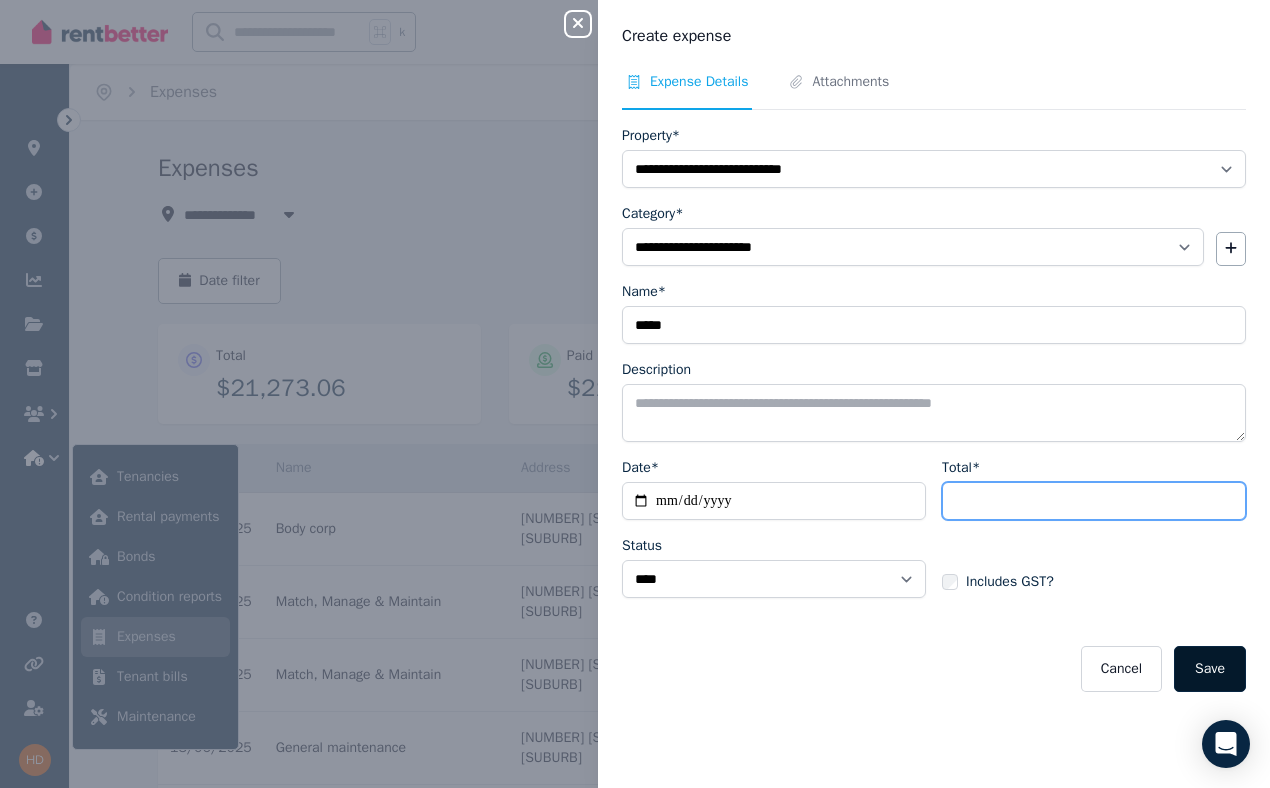 type on "******" 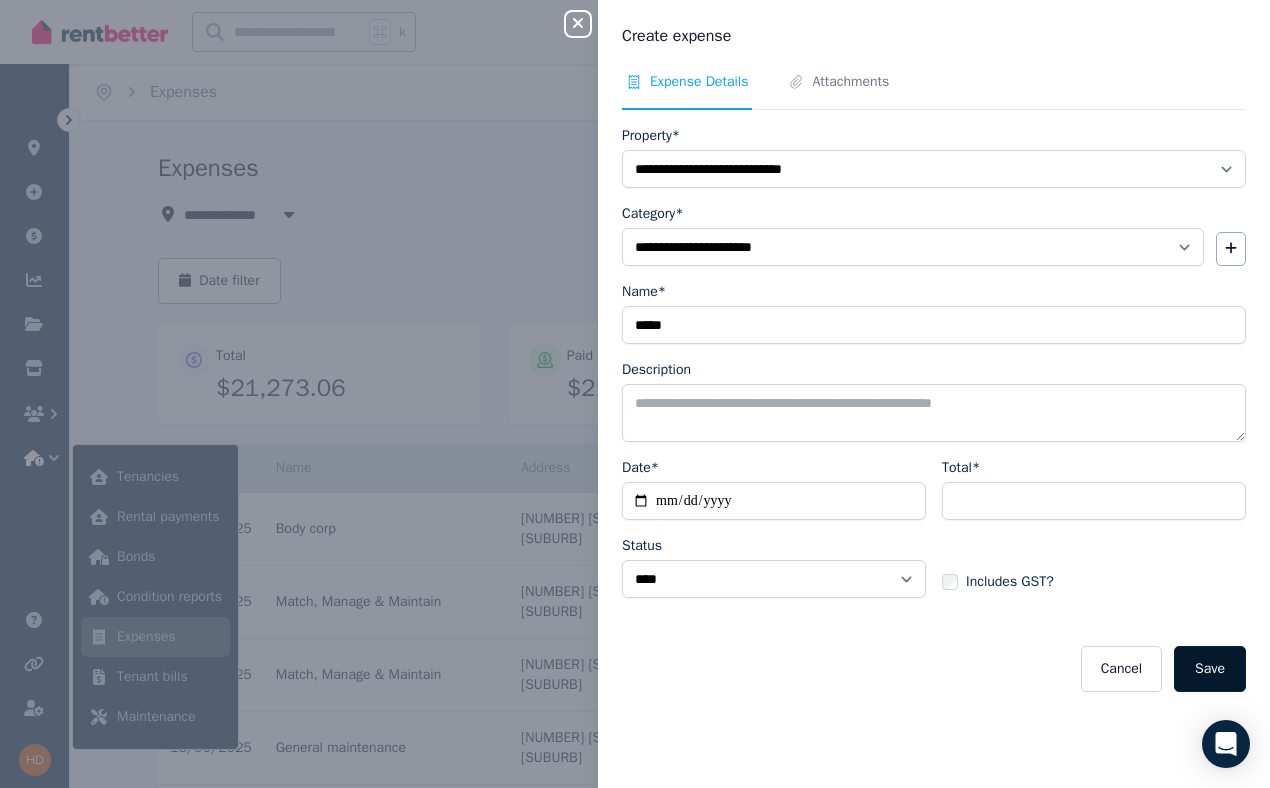 click on "Save" at bounding box center [1210, 669] 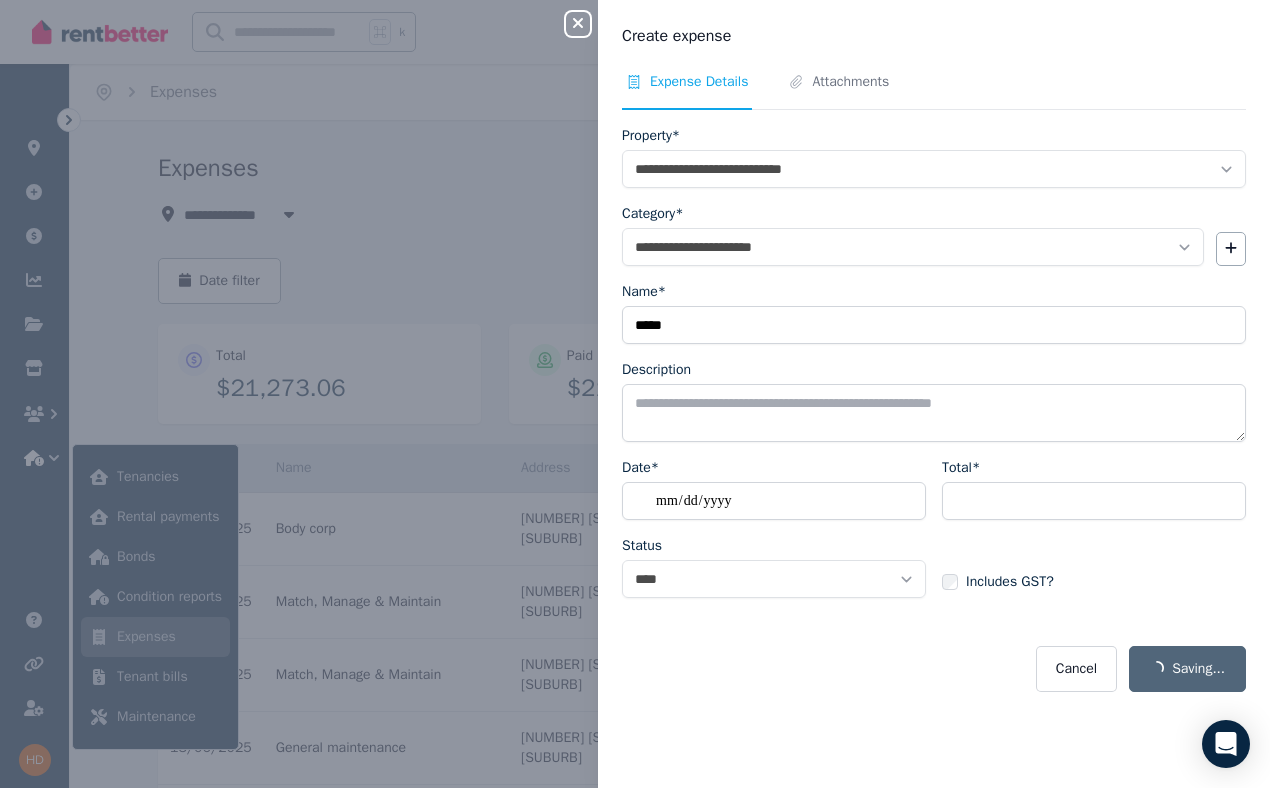 select on "**********" 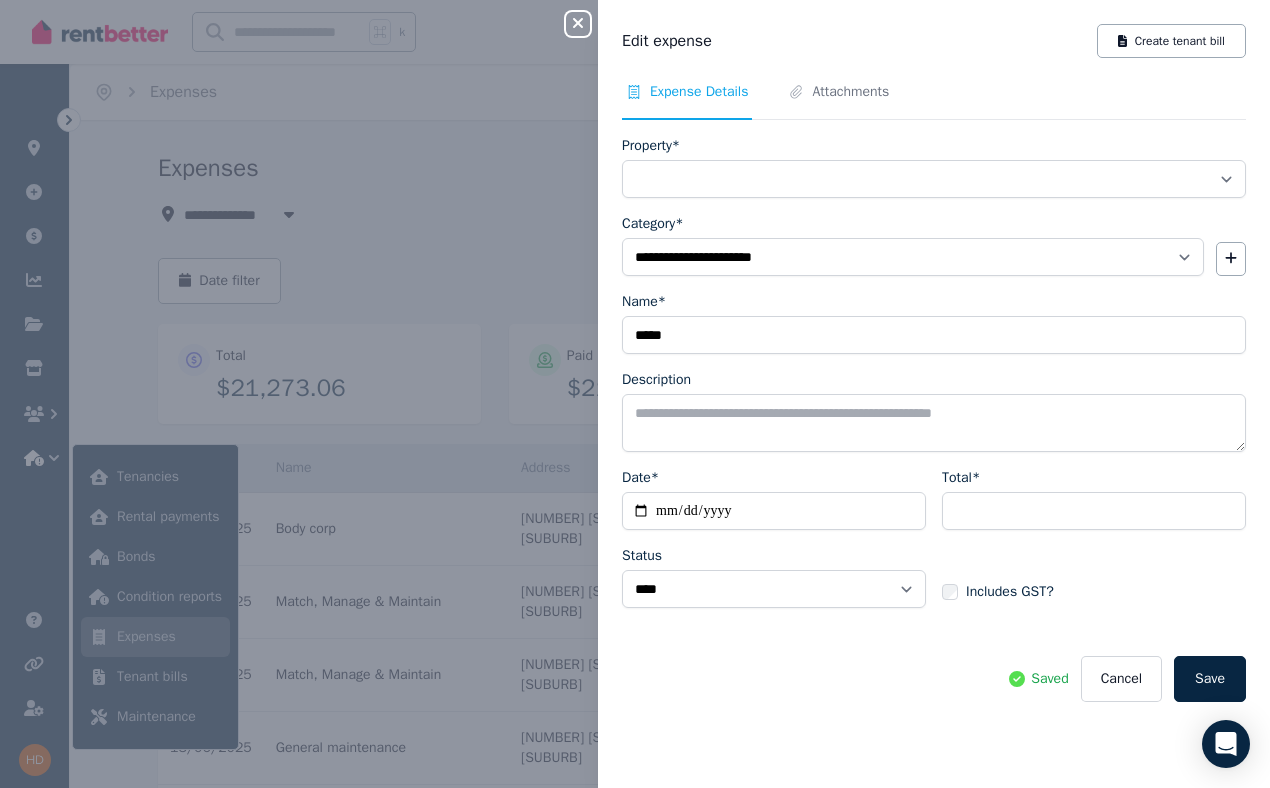 select on "**********" 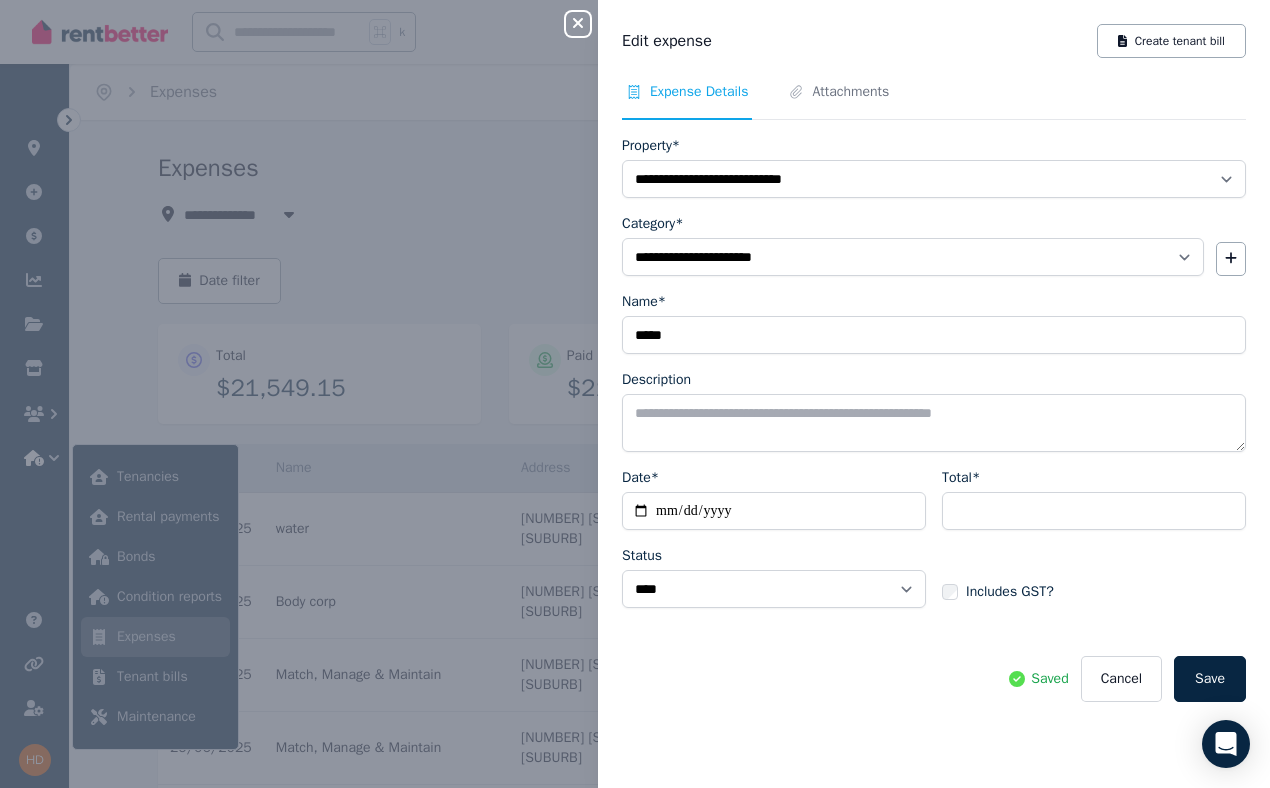 click 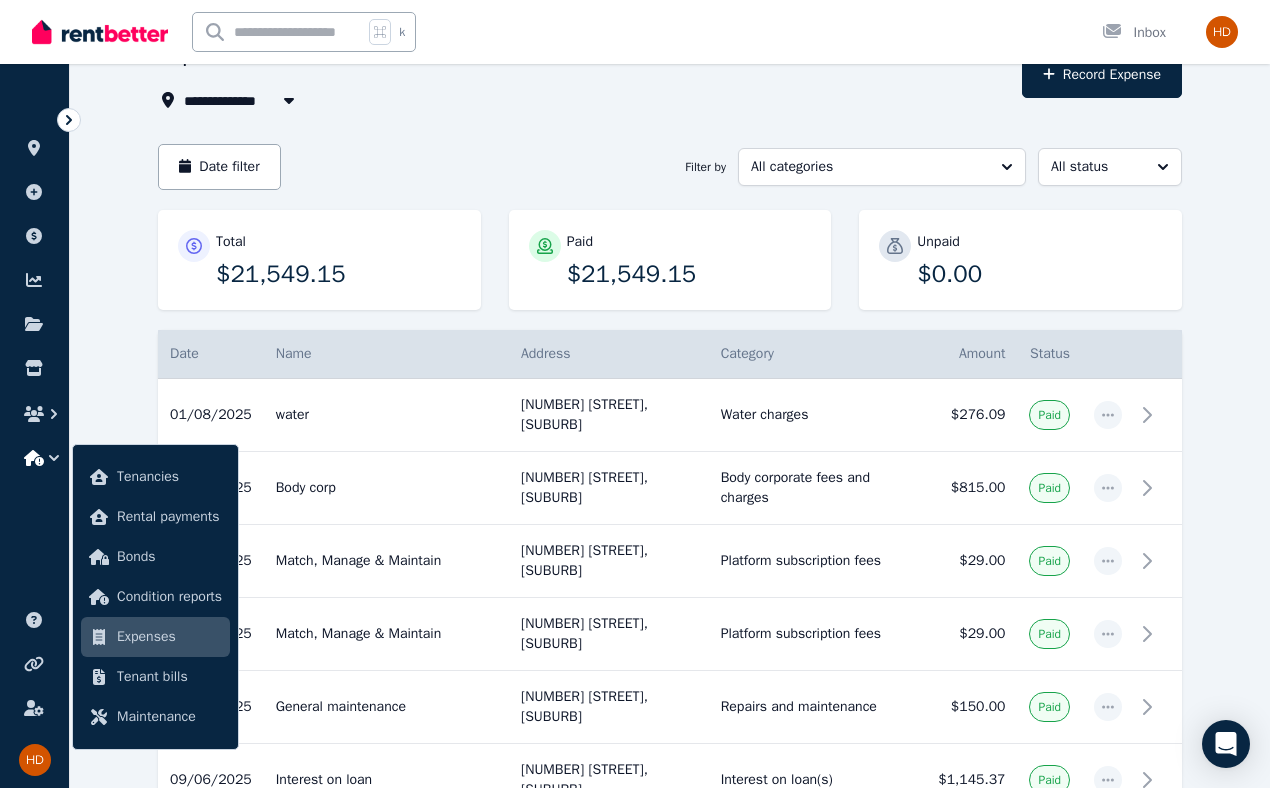 scroll, scrollTop: 0, scrollLeft: 0, axis: both 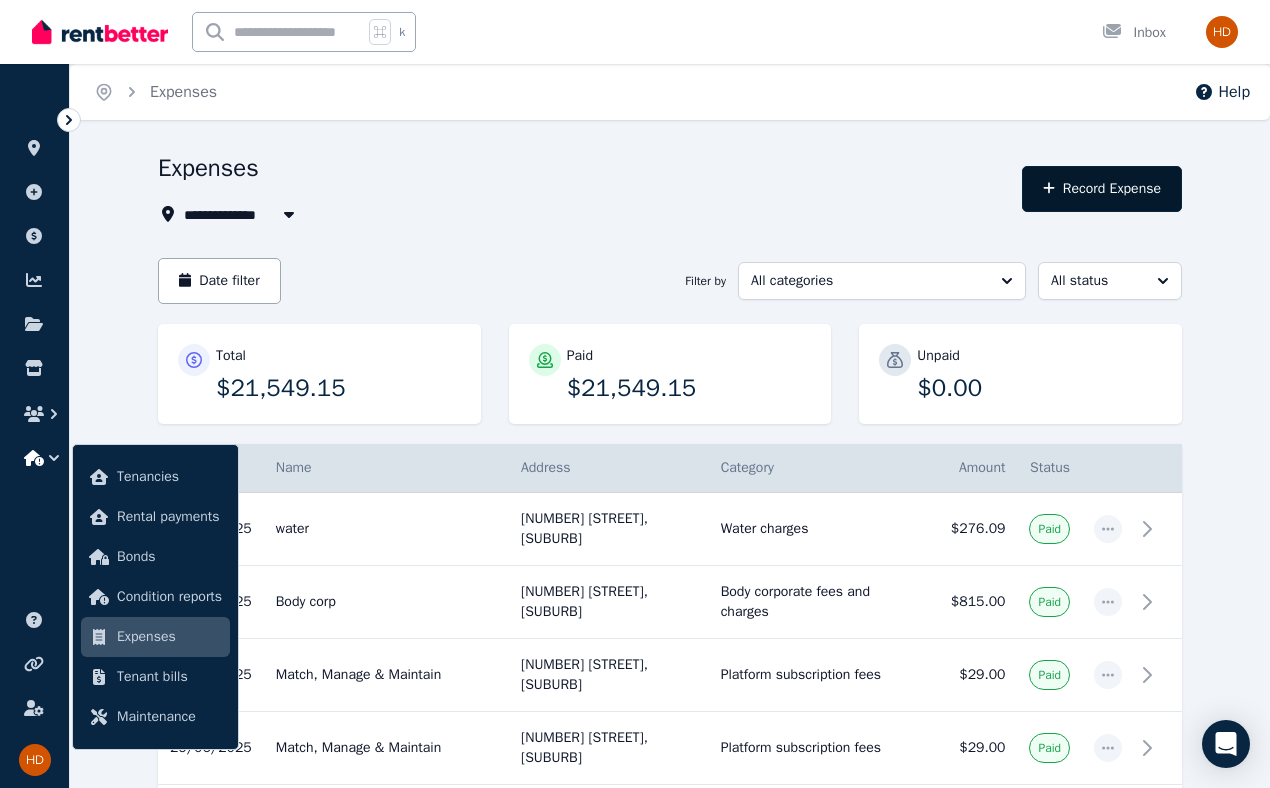 click 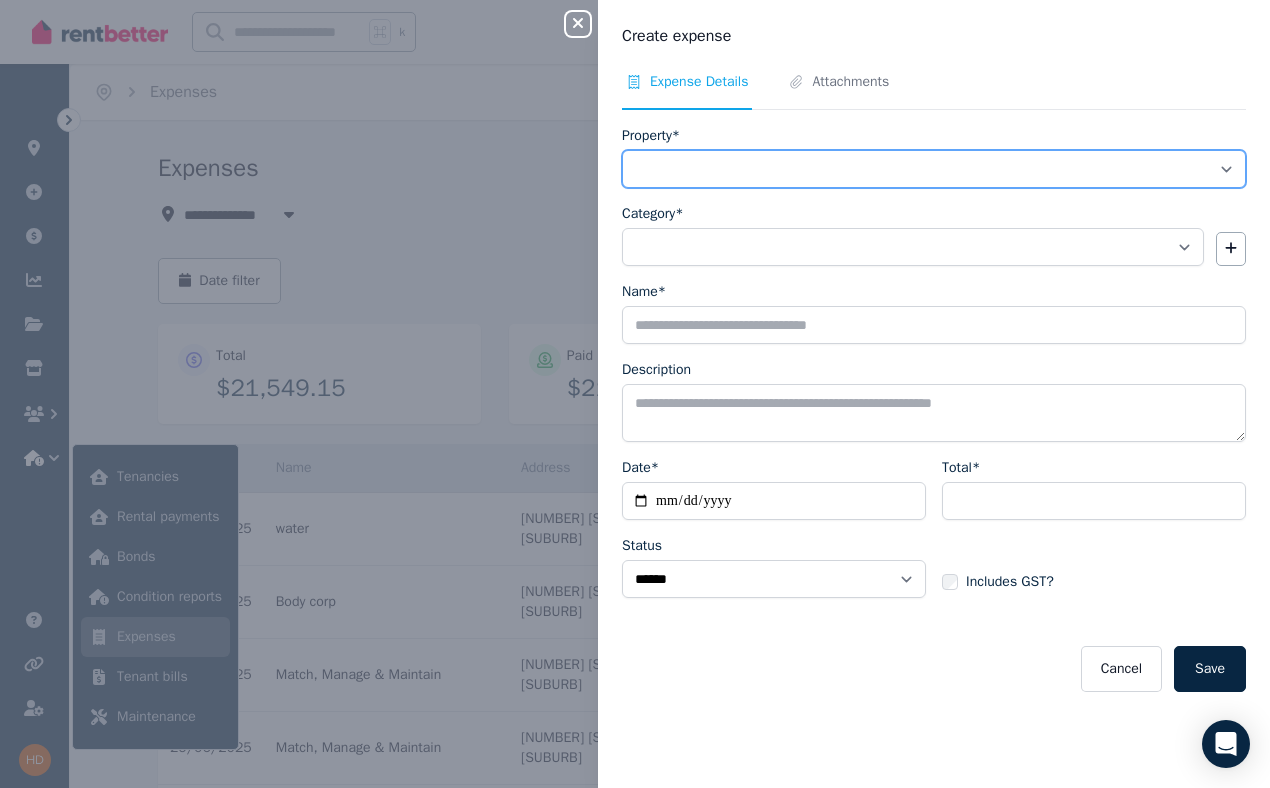 click on "**********" at bounding box center (934, 169) 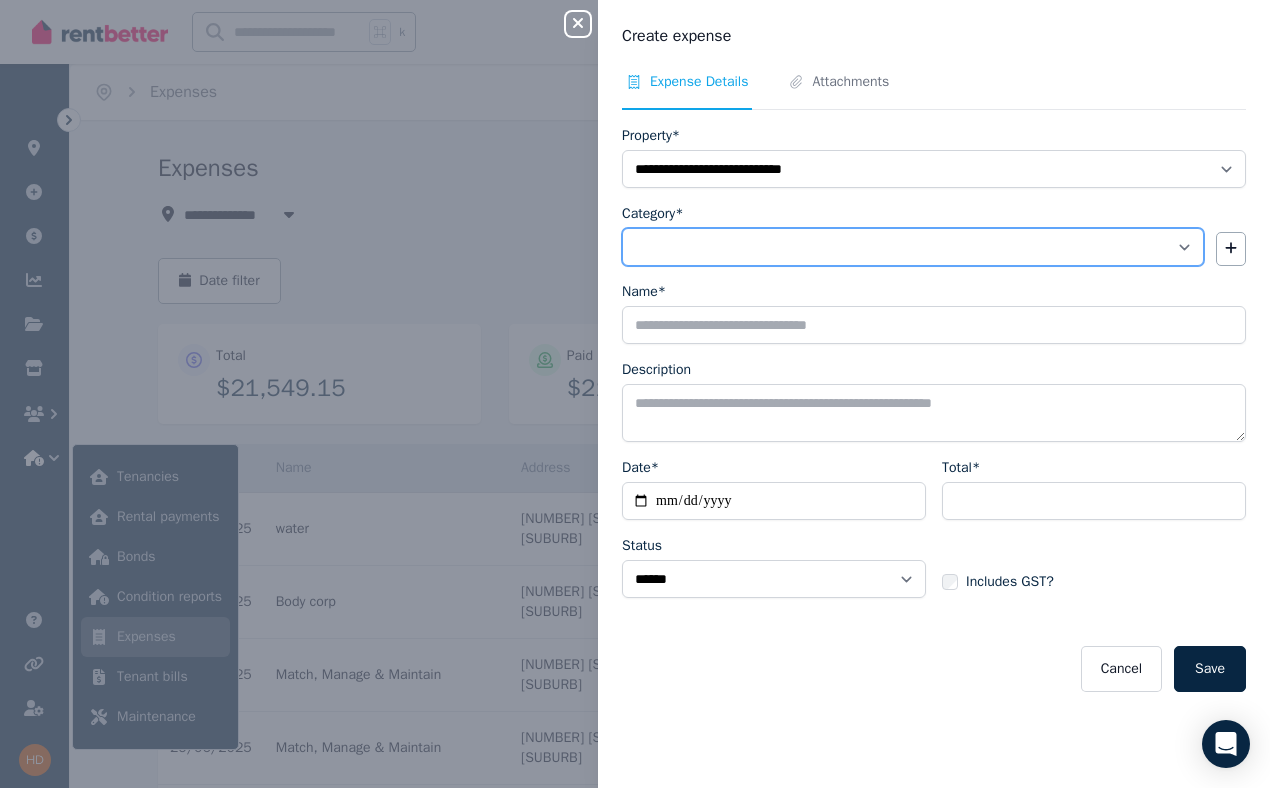 click on "**********" at bounding box center (913, 247) 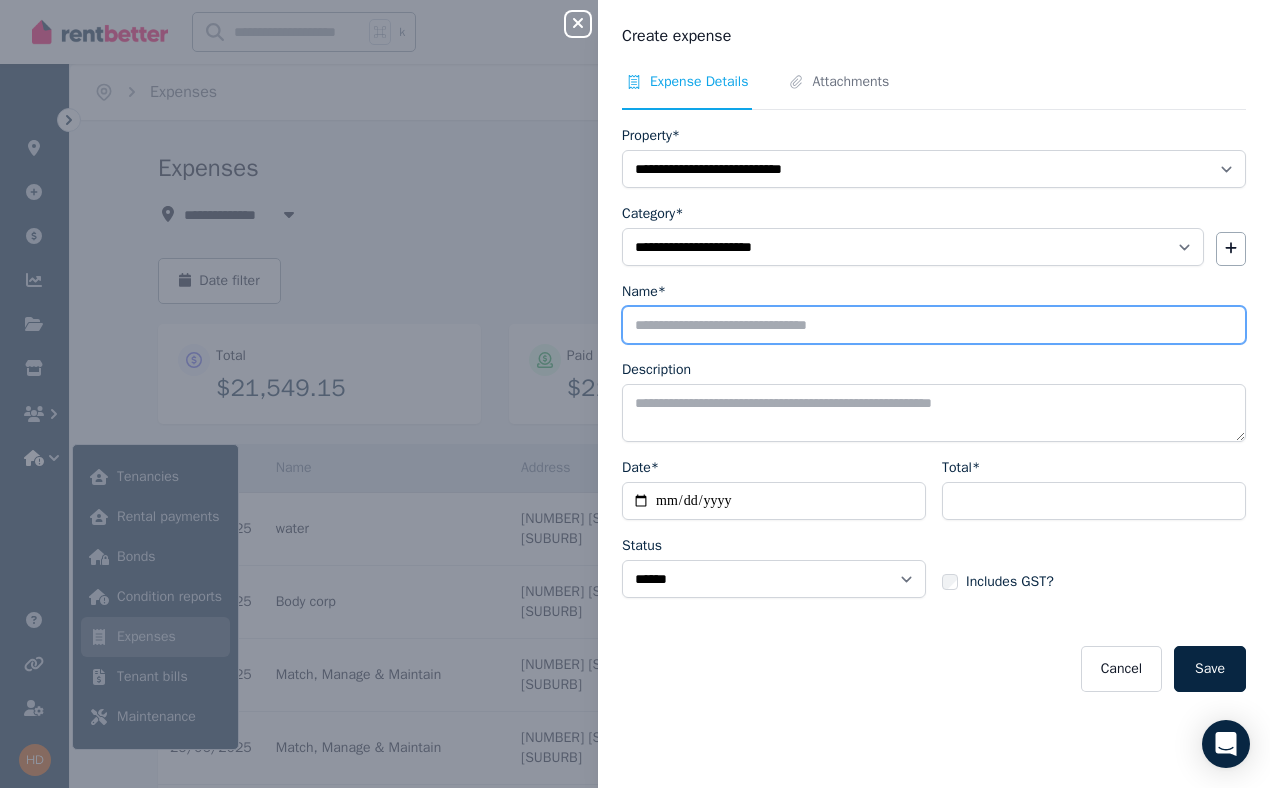click on "Name*" at bounding box center [934, 325] 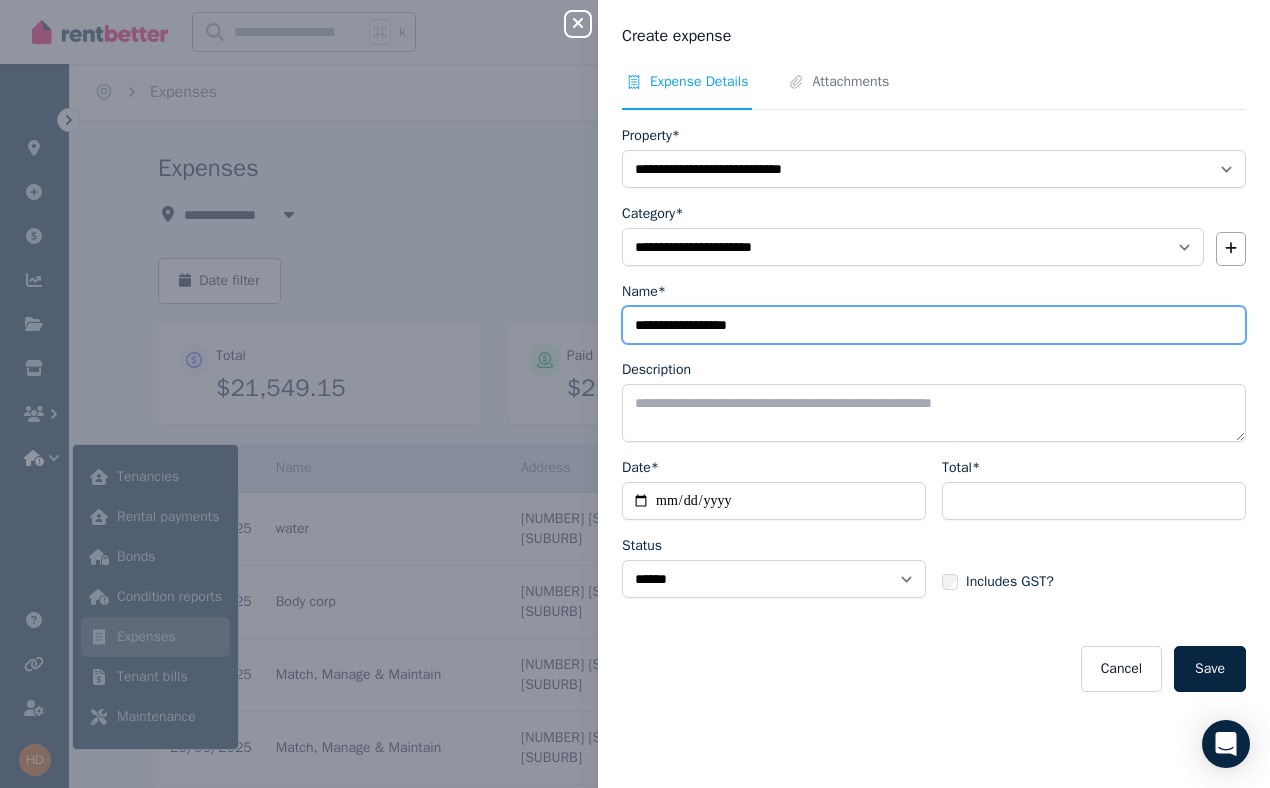 type on "**********" 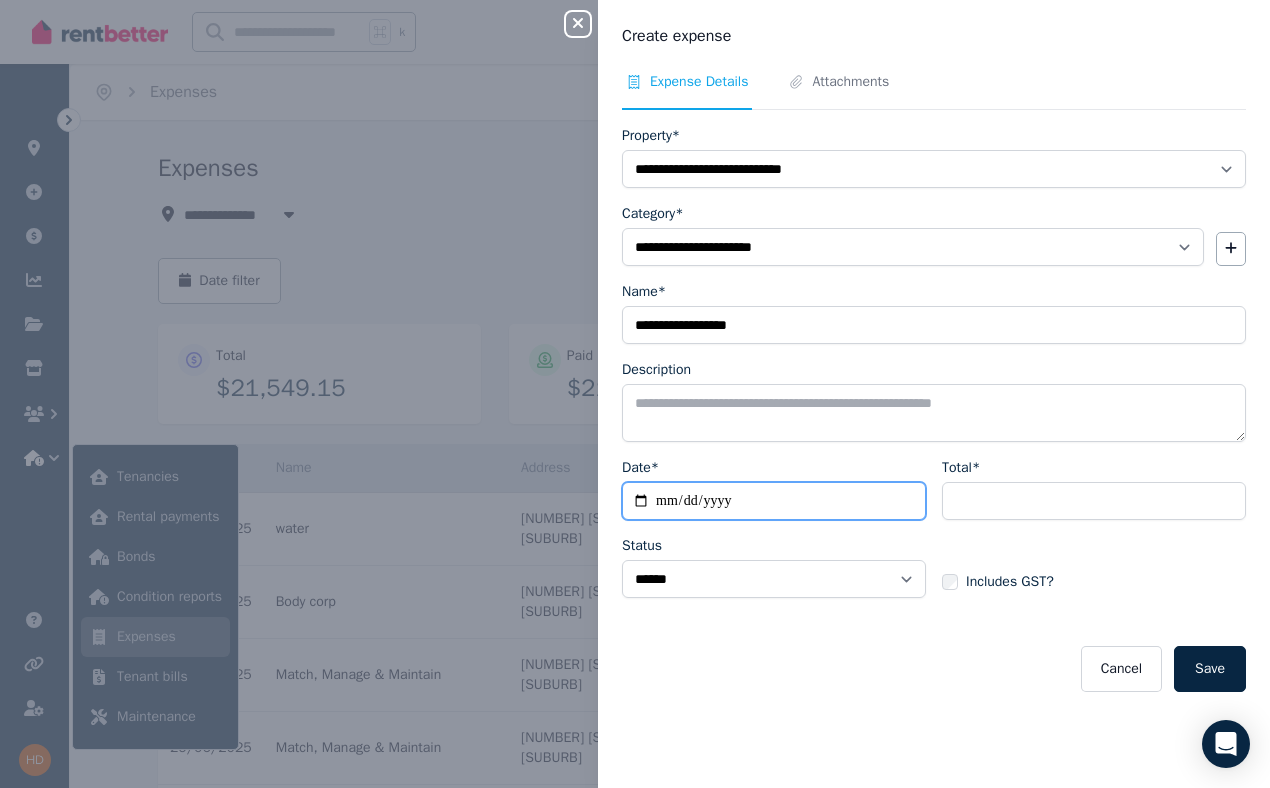 type on "**********" 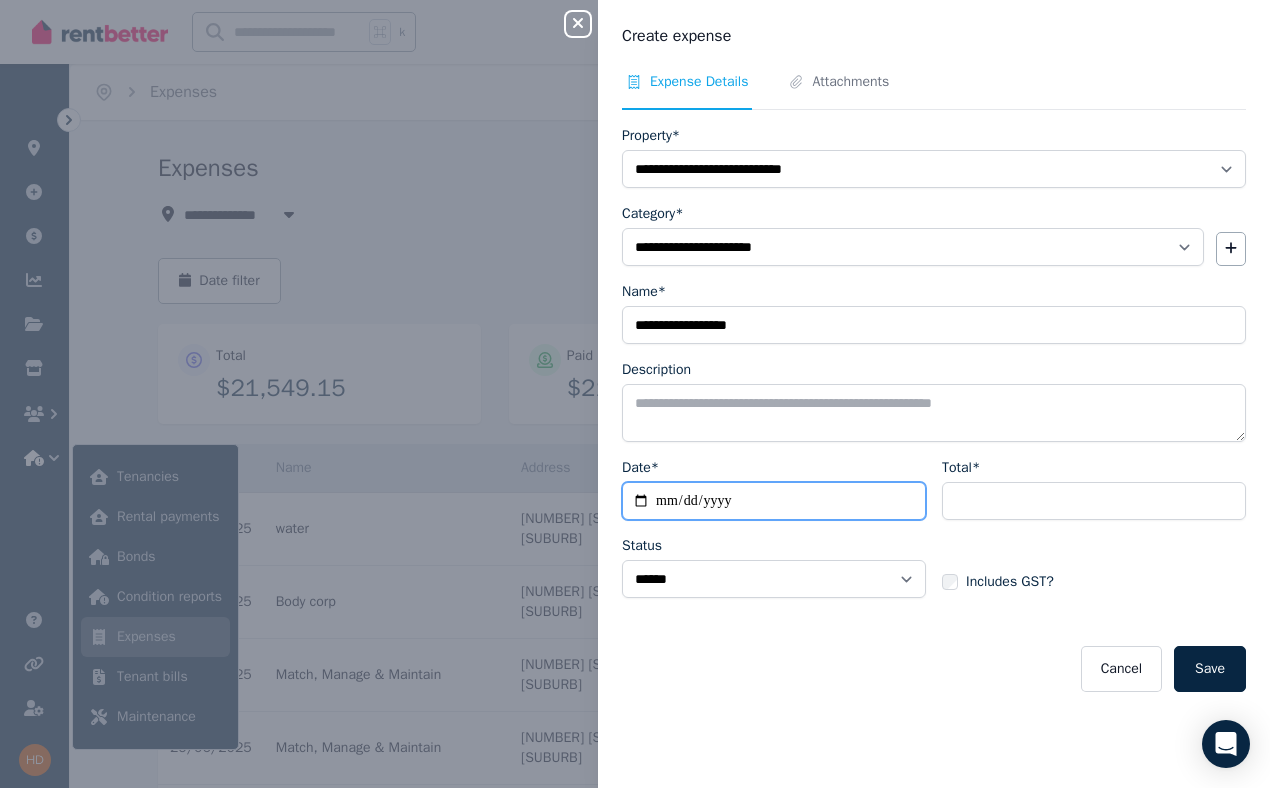 click on "**********" at bounding box center [774, 501] 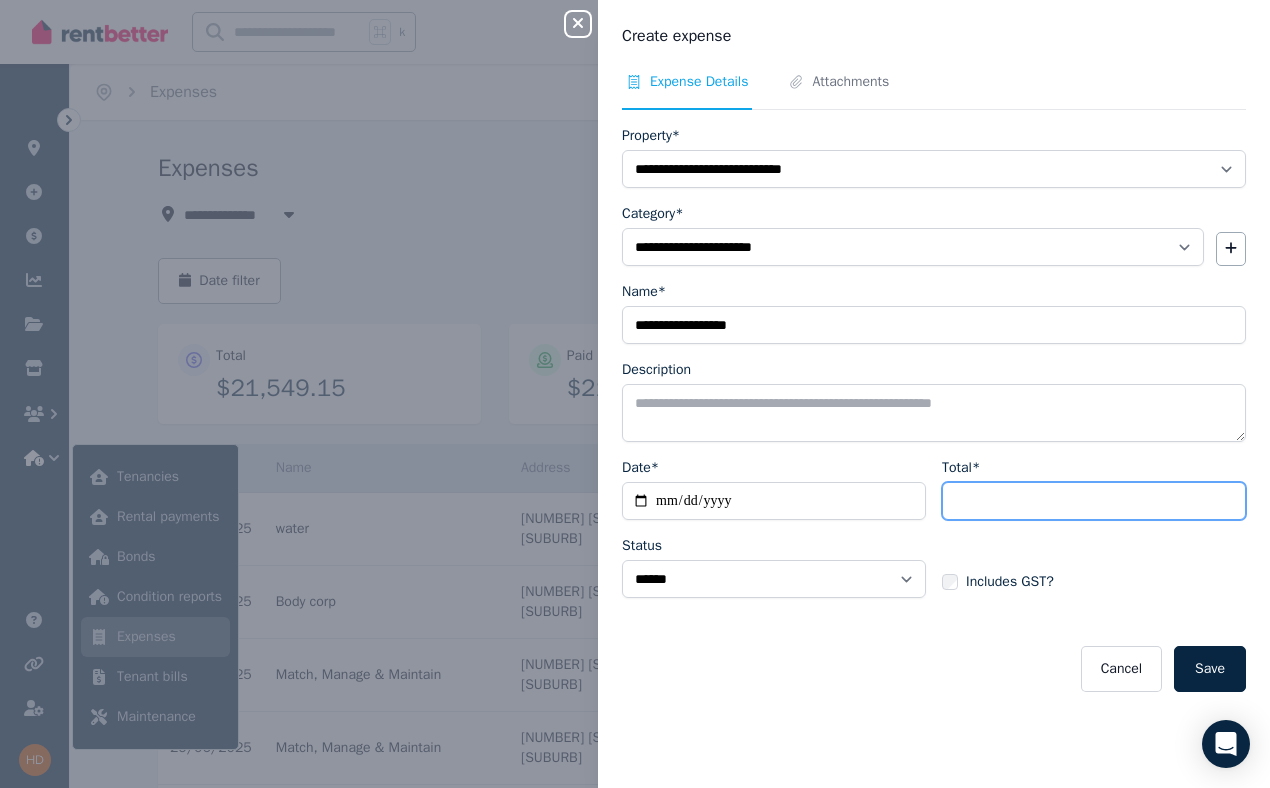 click on "Total*" at bounding box center (1094, 501) 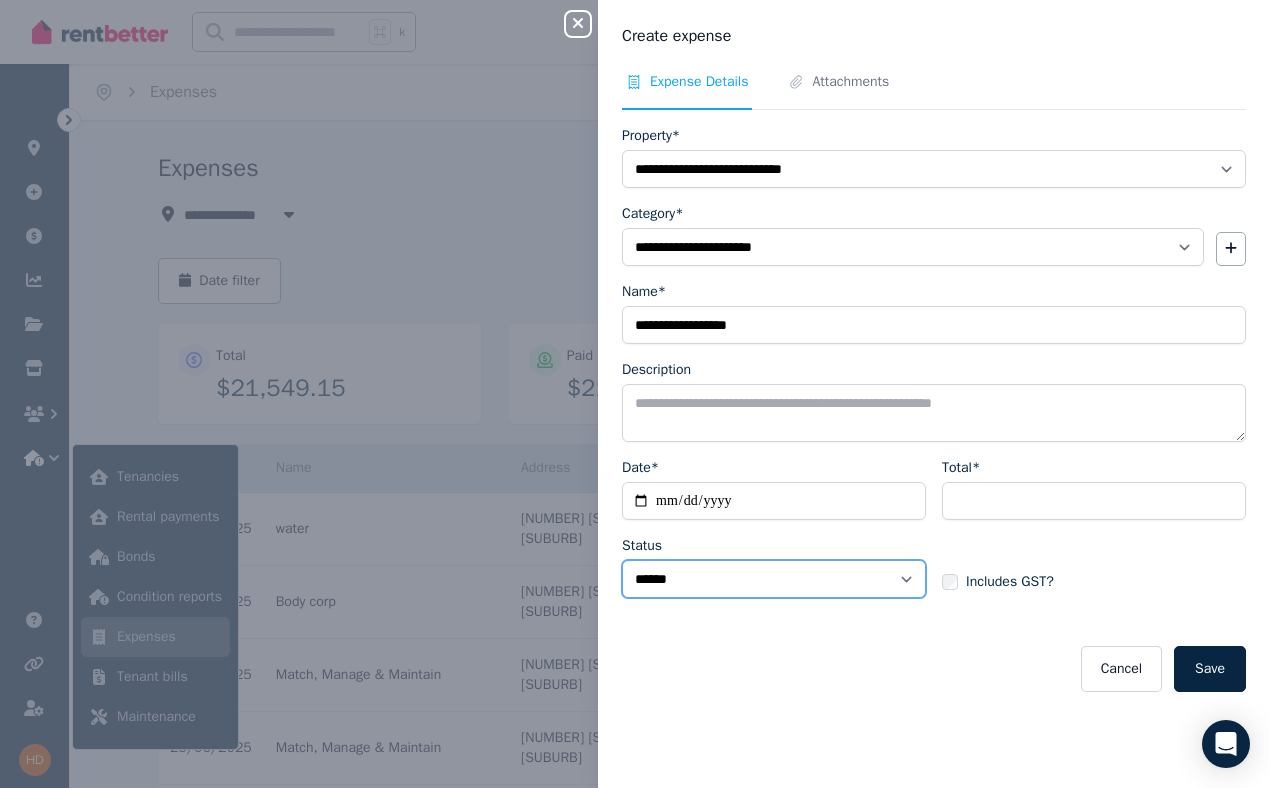 click on "****** ****" at bounding box center [774, 579] 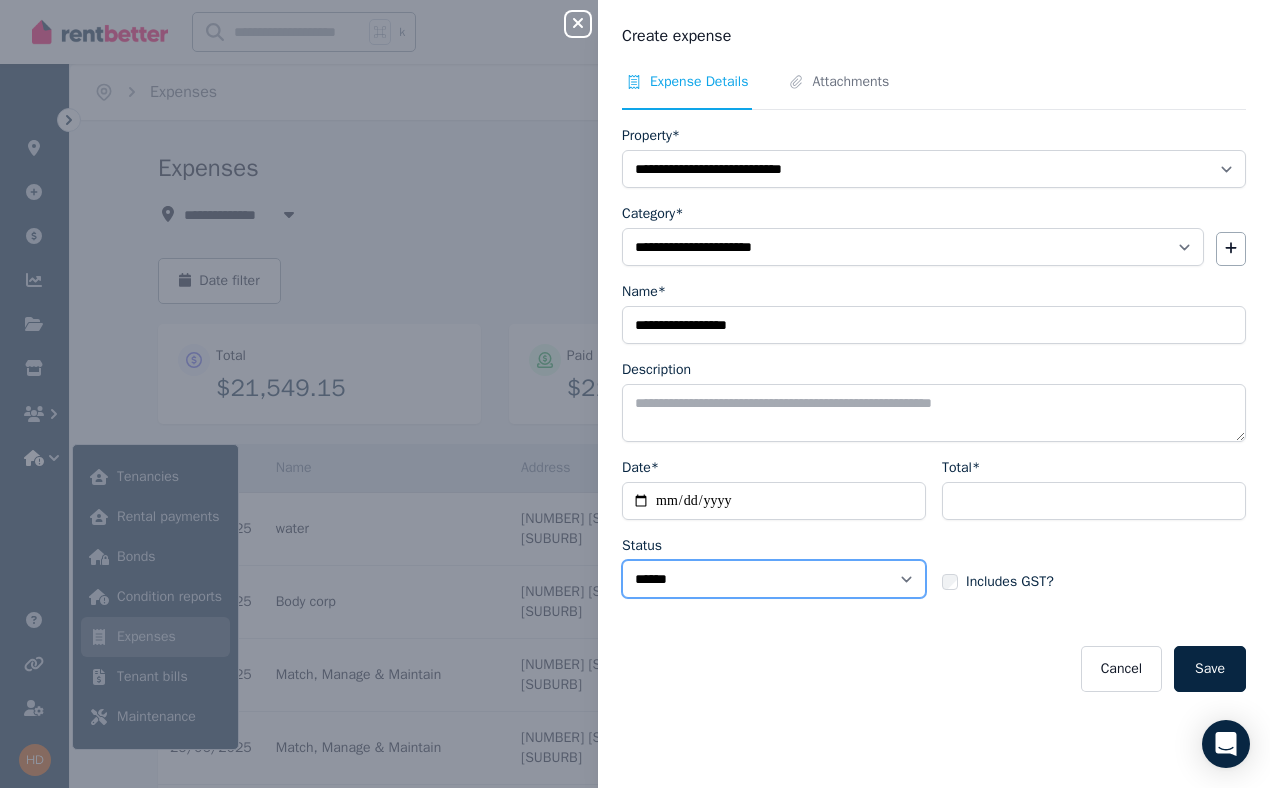 select on "**********" 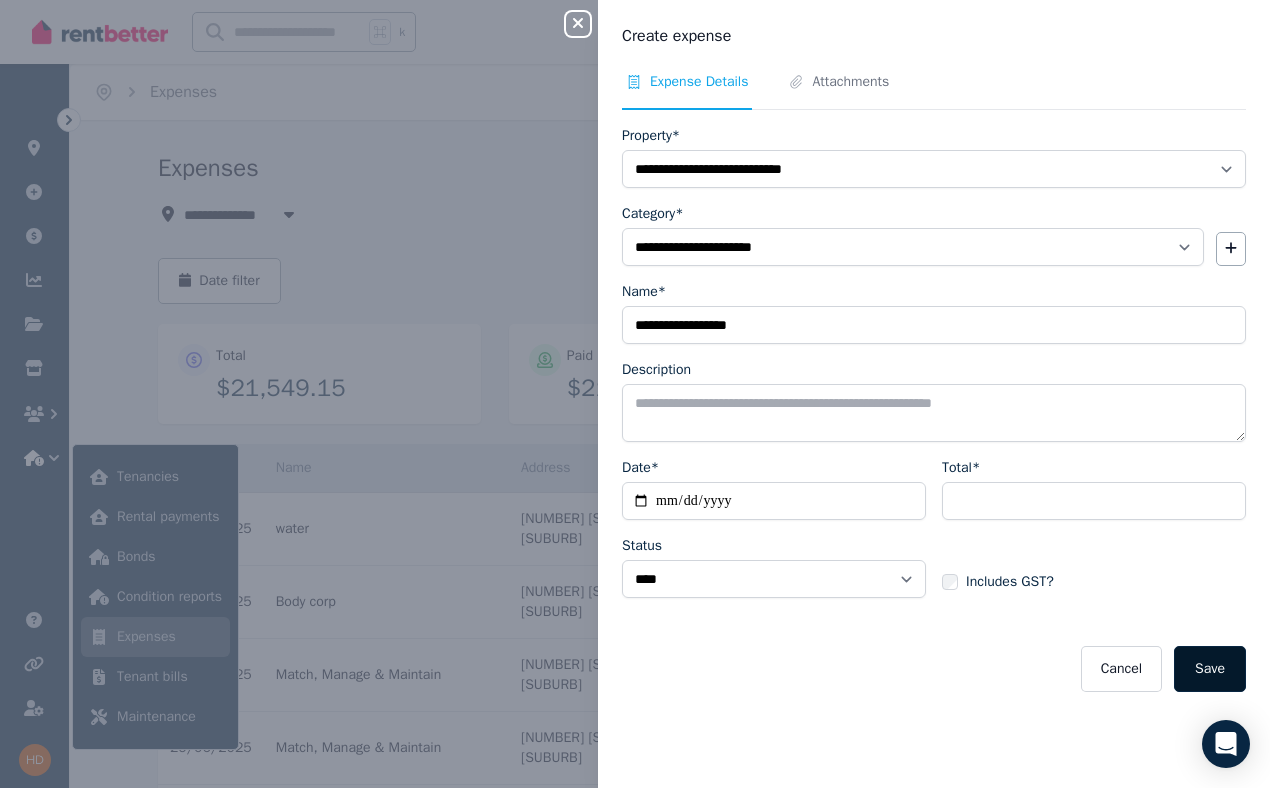click on "Save" at bounding box center [1210, 669] 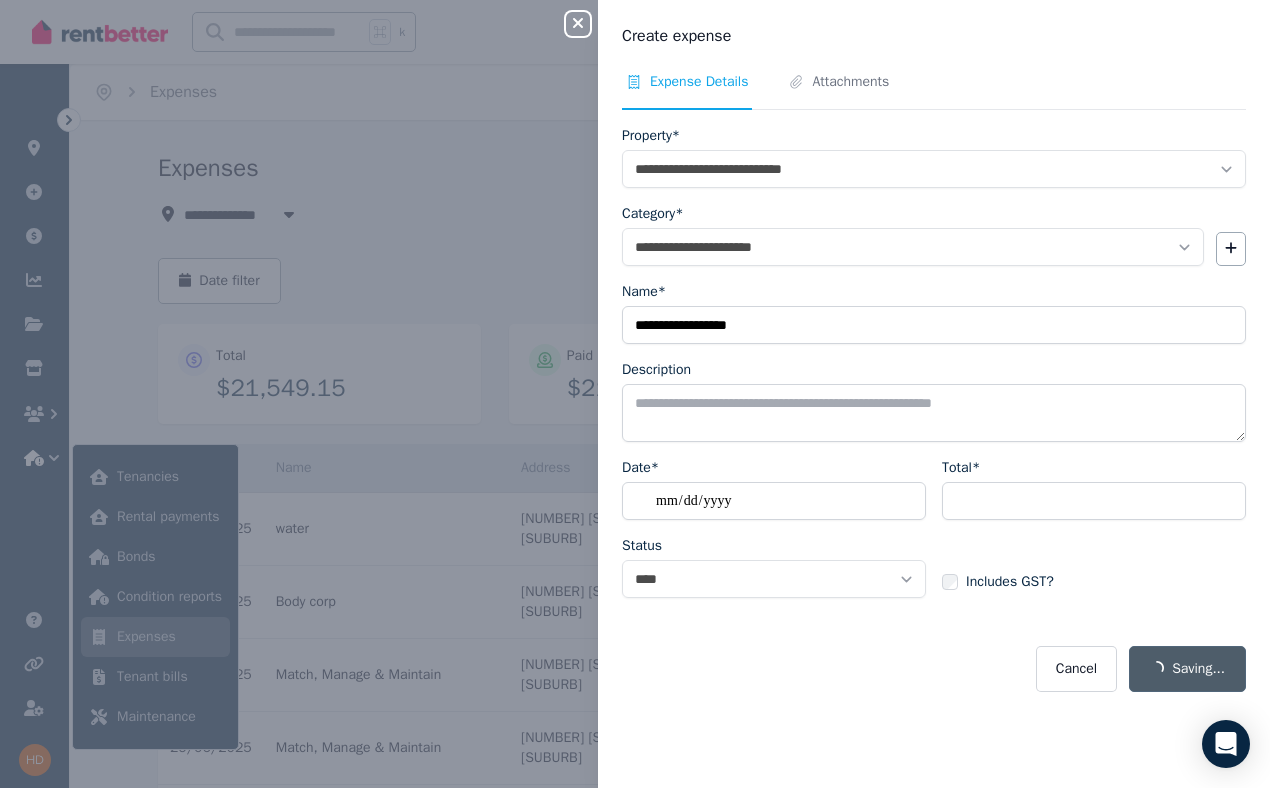 select on "**********" 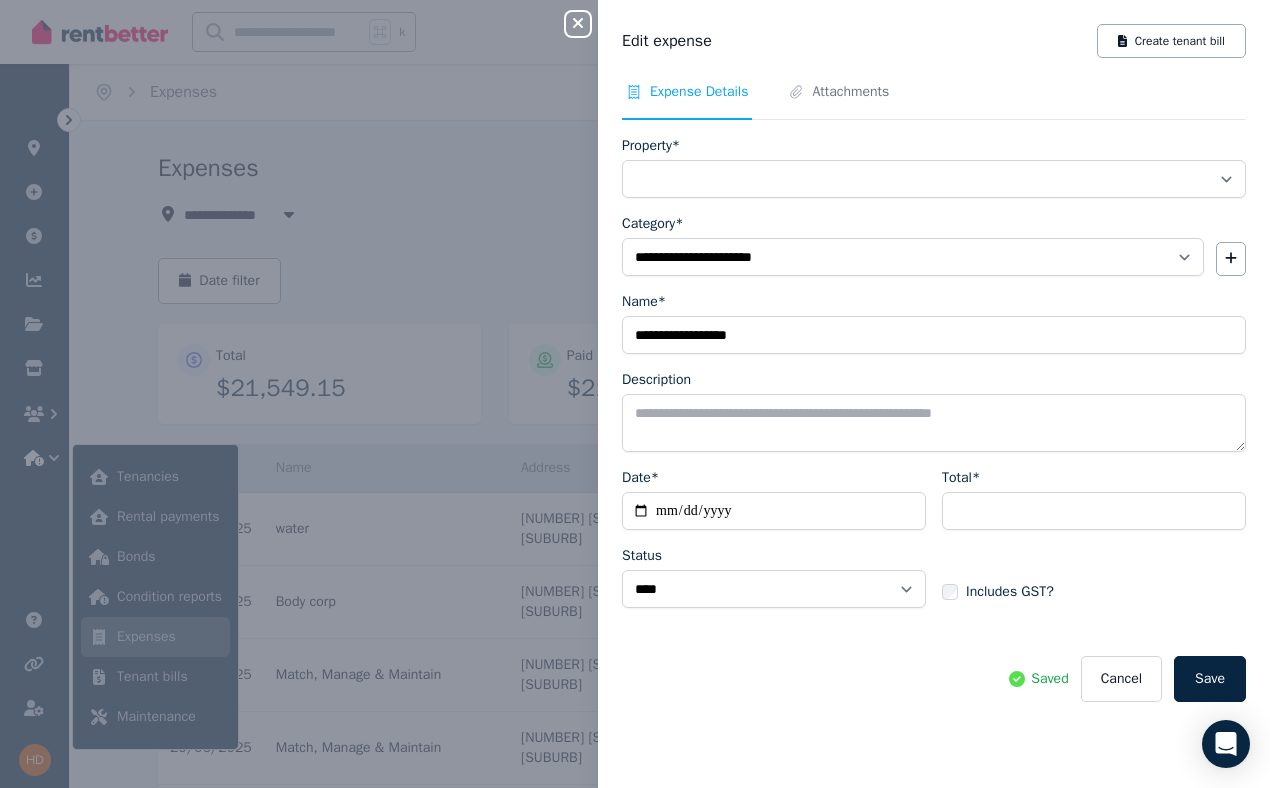 select on "**********" 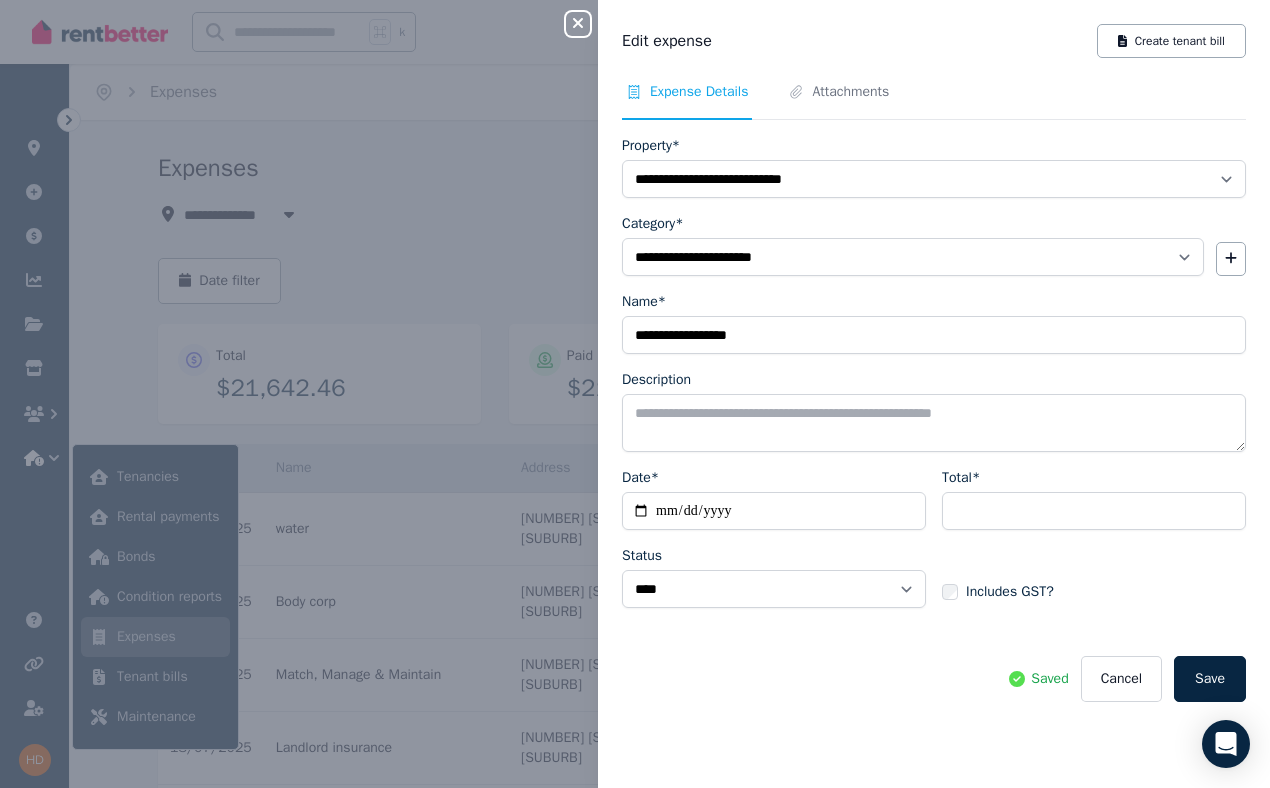 click 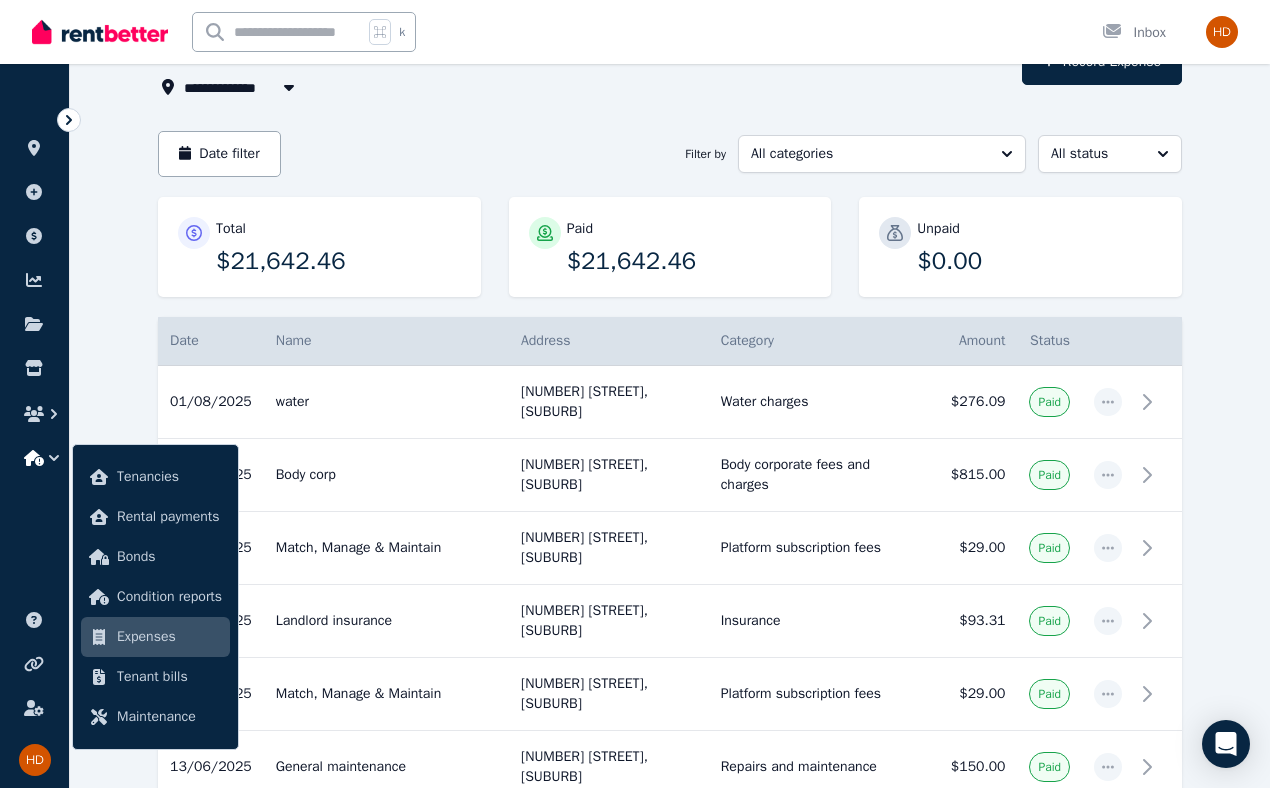 scroll, scrollTop: 71, scrollLeft: 0, axis: vertical 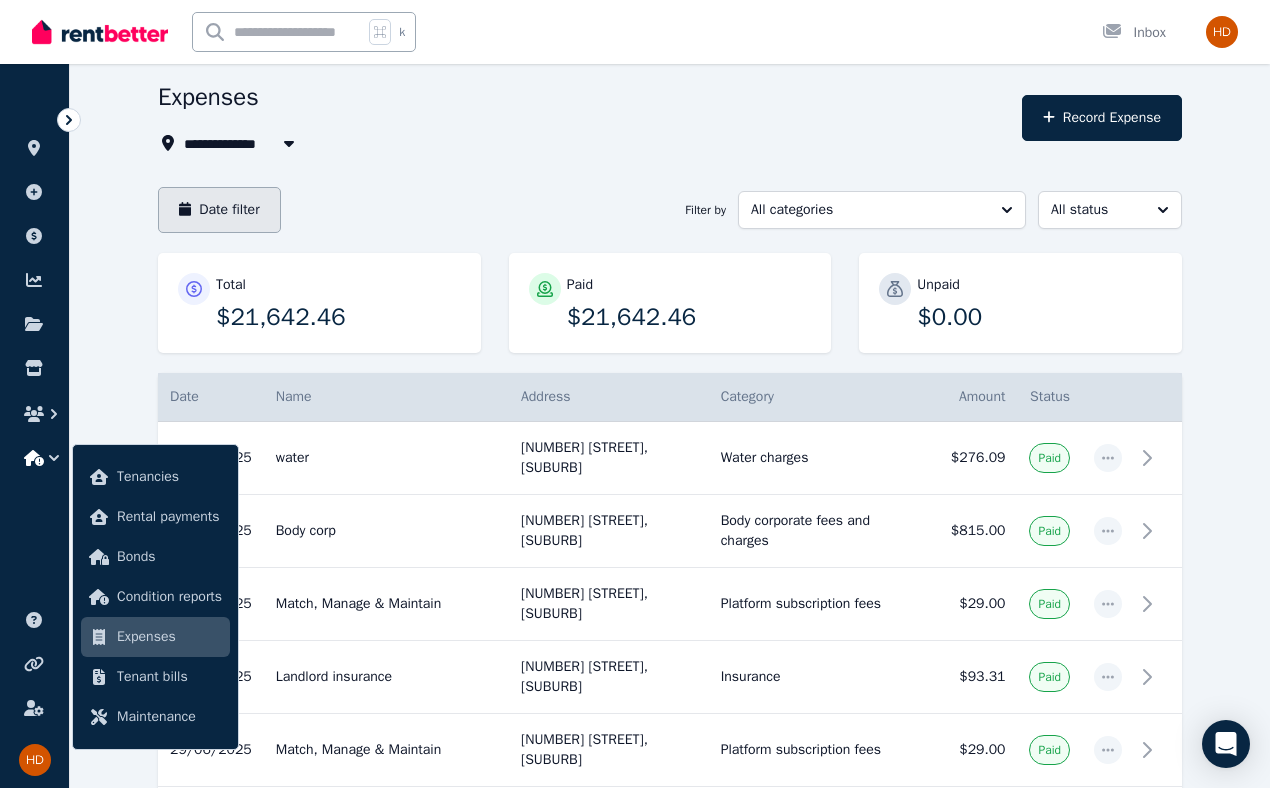 click on "Date filter" at bounding box center (219, 210) 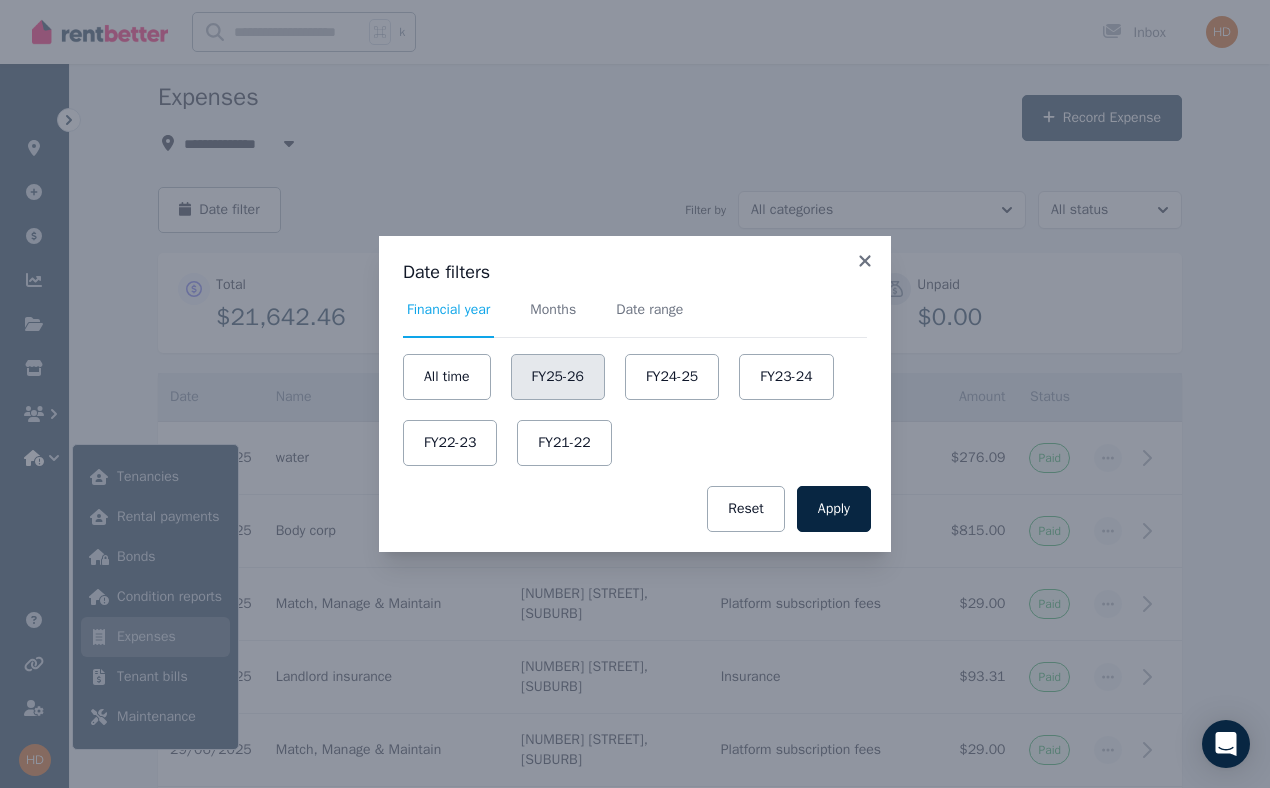 click on "FY25-26" at bounding box center [558, 377] 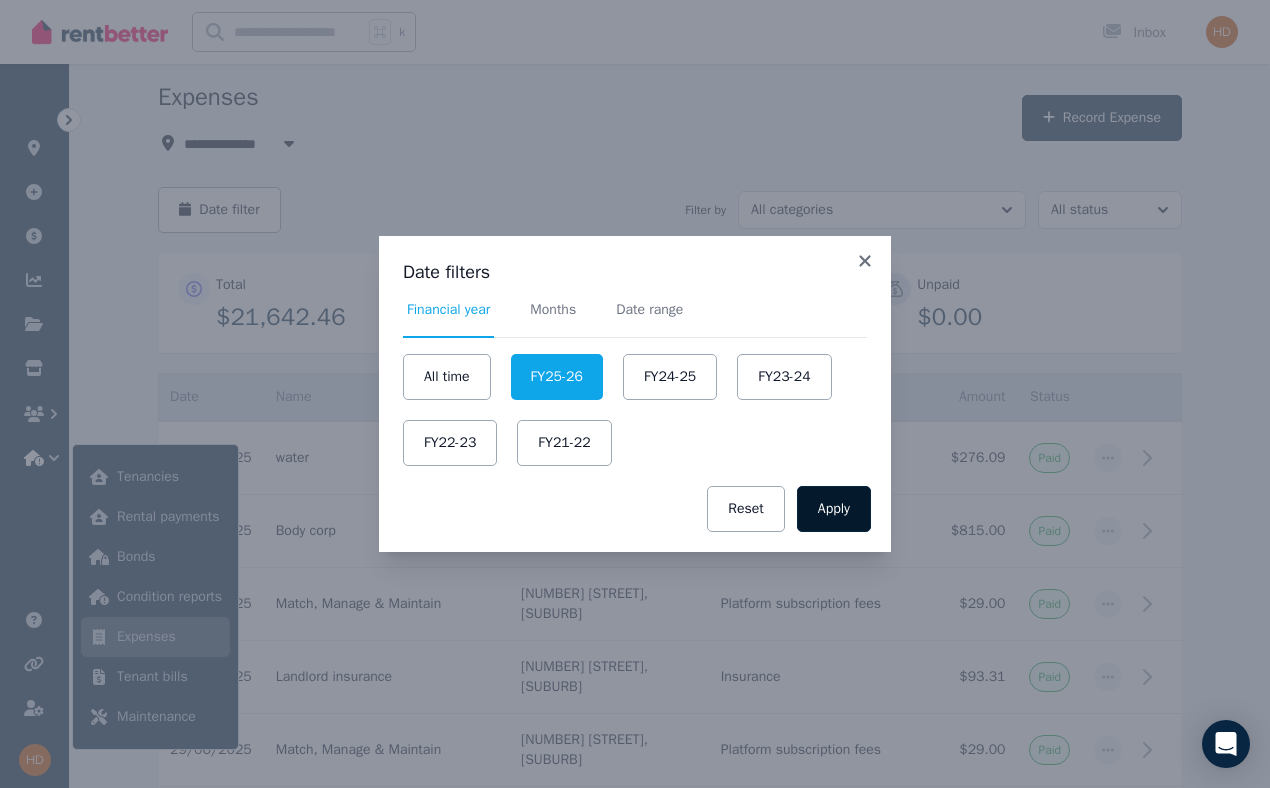 click on "Apply" at bounding box center (834, 509) 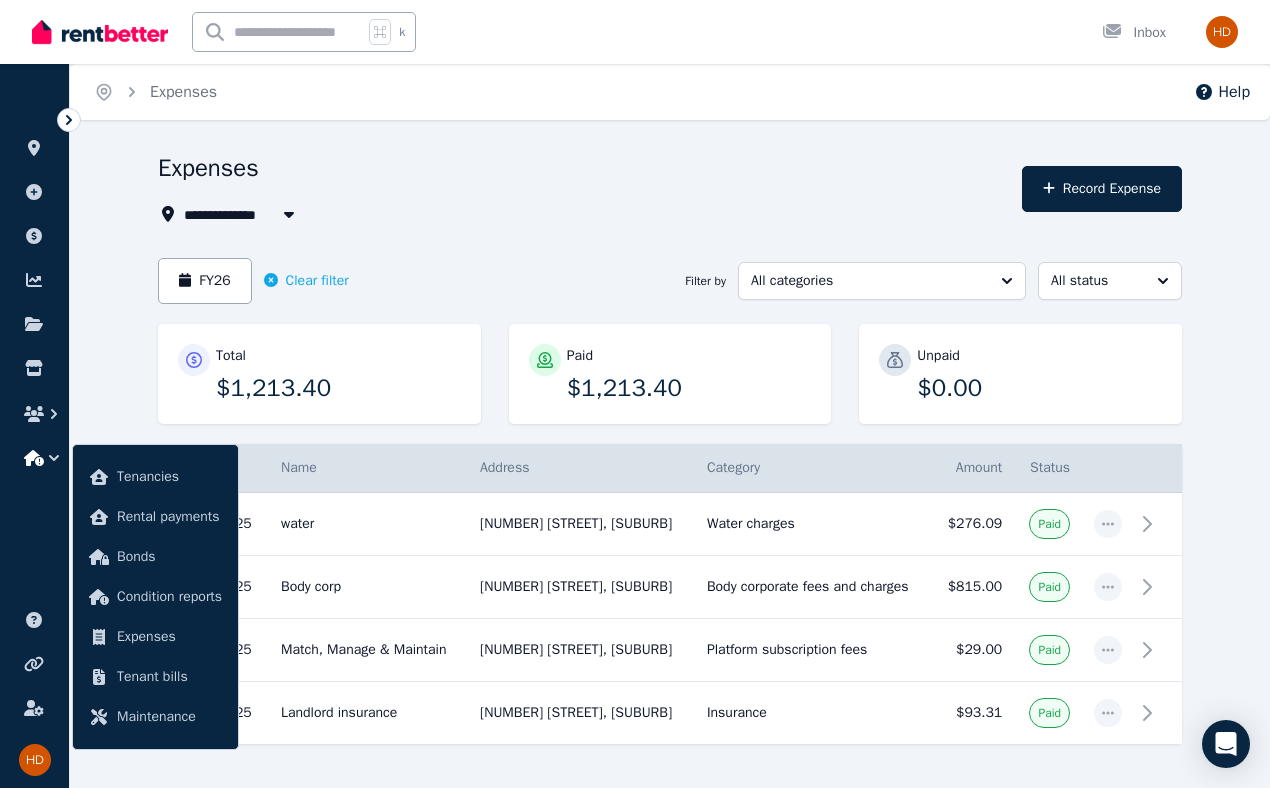scroll, scrollTop: 64, scrollLeft: 0, axis: vertical 